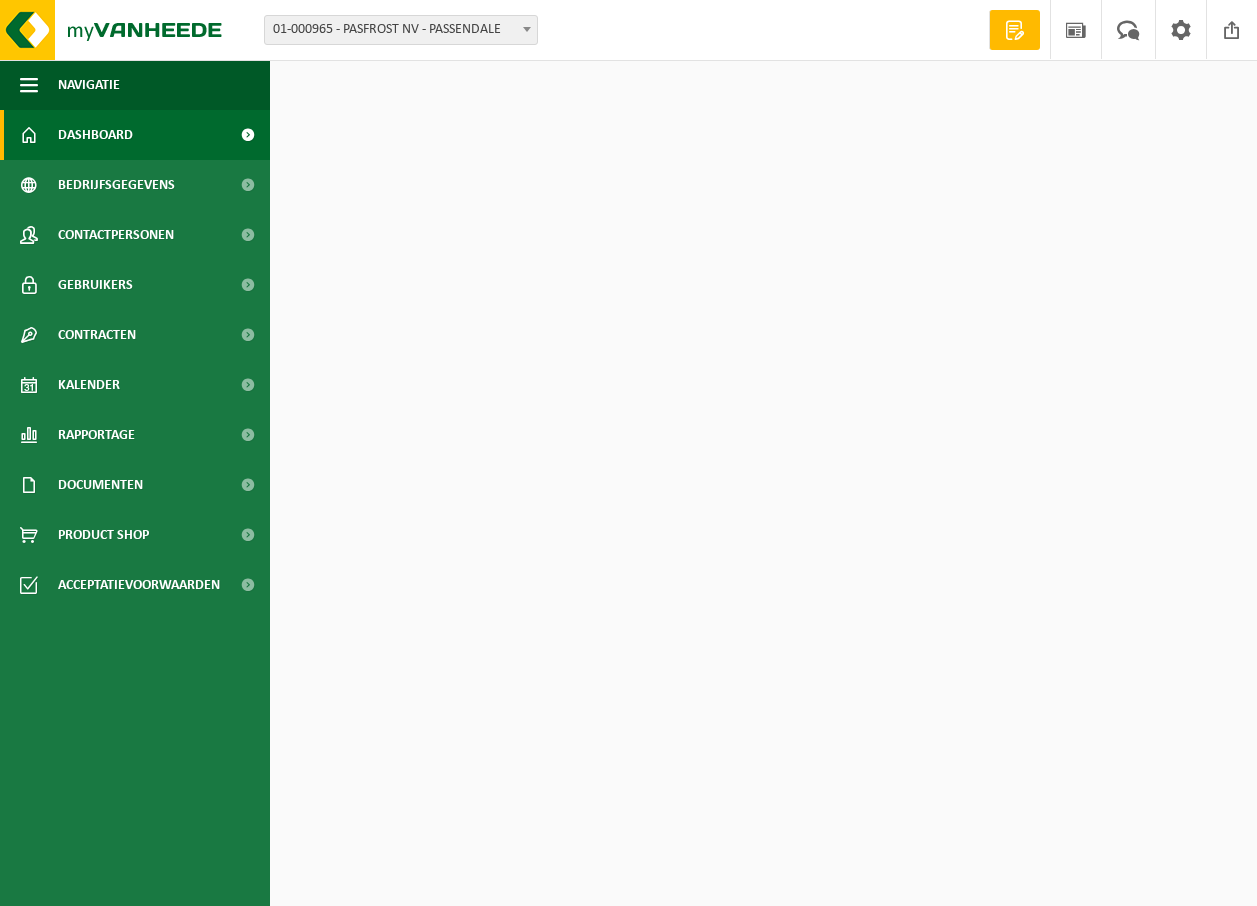 scroll, scrollTop: 0, scrollLeft: 0, axis: both 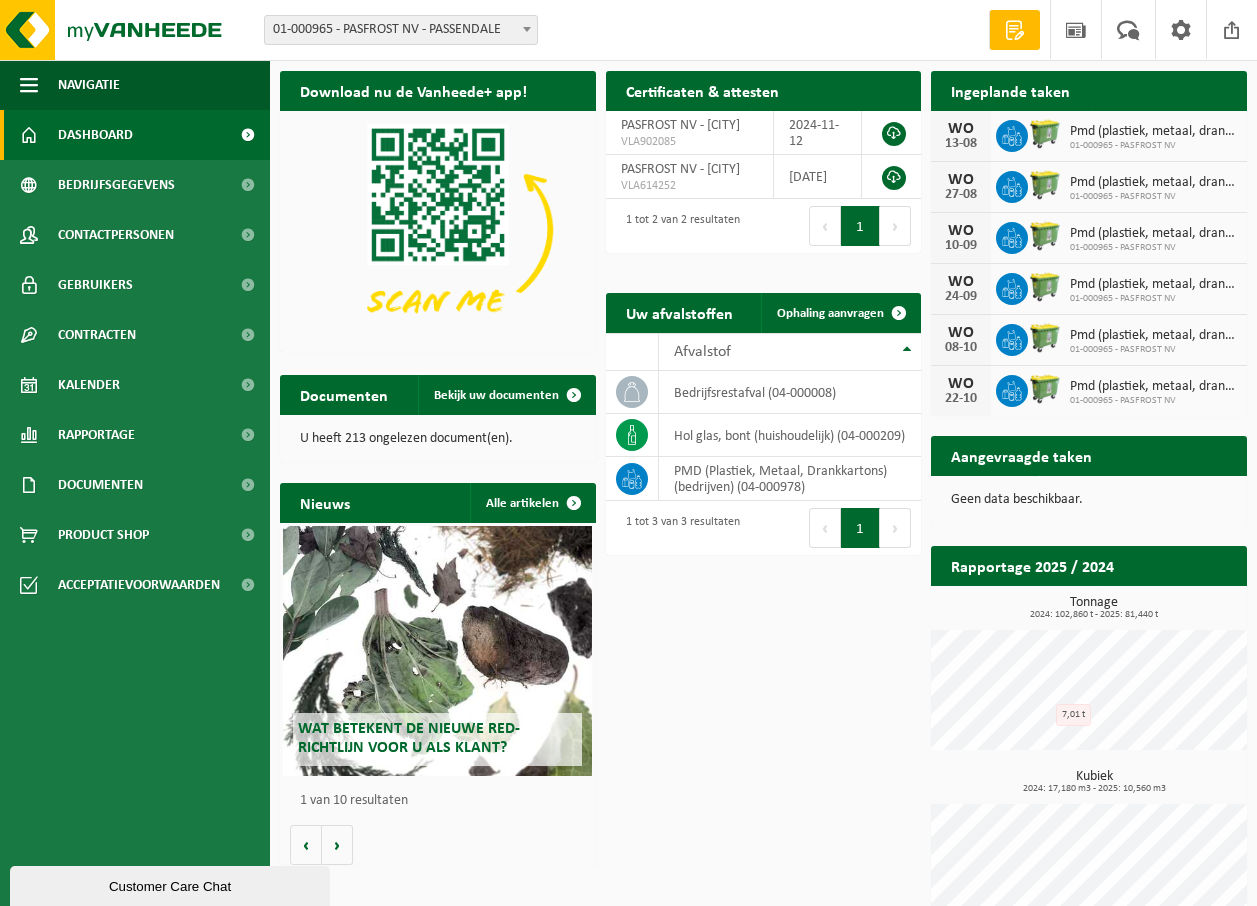 click on "Download nu de Vanheede+ app!       Verberg                           Certificaten & attesten       Bekijk uw certificaten             PASFROST NV - [CITY], [STATE]902085 [DATE] PASFROST NV - [CITY], [STATE]614252 [DATE] 1 tot 2 van 2 resultaten Eerste Vorige 1 Volgende Laatste           Ingeplande taken       Bekijk uw kalender                                        WO     13-08                                                Pmd (plastiek, metaal, drankkartons) (bedrijven)   01-000965 - PASFROST NV              WO     27-08                                                Pmd (plastiek, metaal, drankkartons) (bedrijven)   01-000965 - PASFROST NV              WO     10-09                                                Pmd (plastiek, metaal, drankkartons) (bedrijven)   01-000965 - PASFROST NV              WO     24-09                                                Pmd (plastiek, metaal, drankkartons) (bedrijven)   01-000965 - PASFROST NV              WO     08-10" at bounding box center [763, 502] 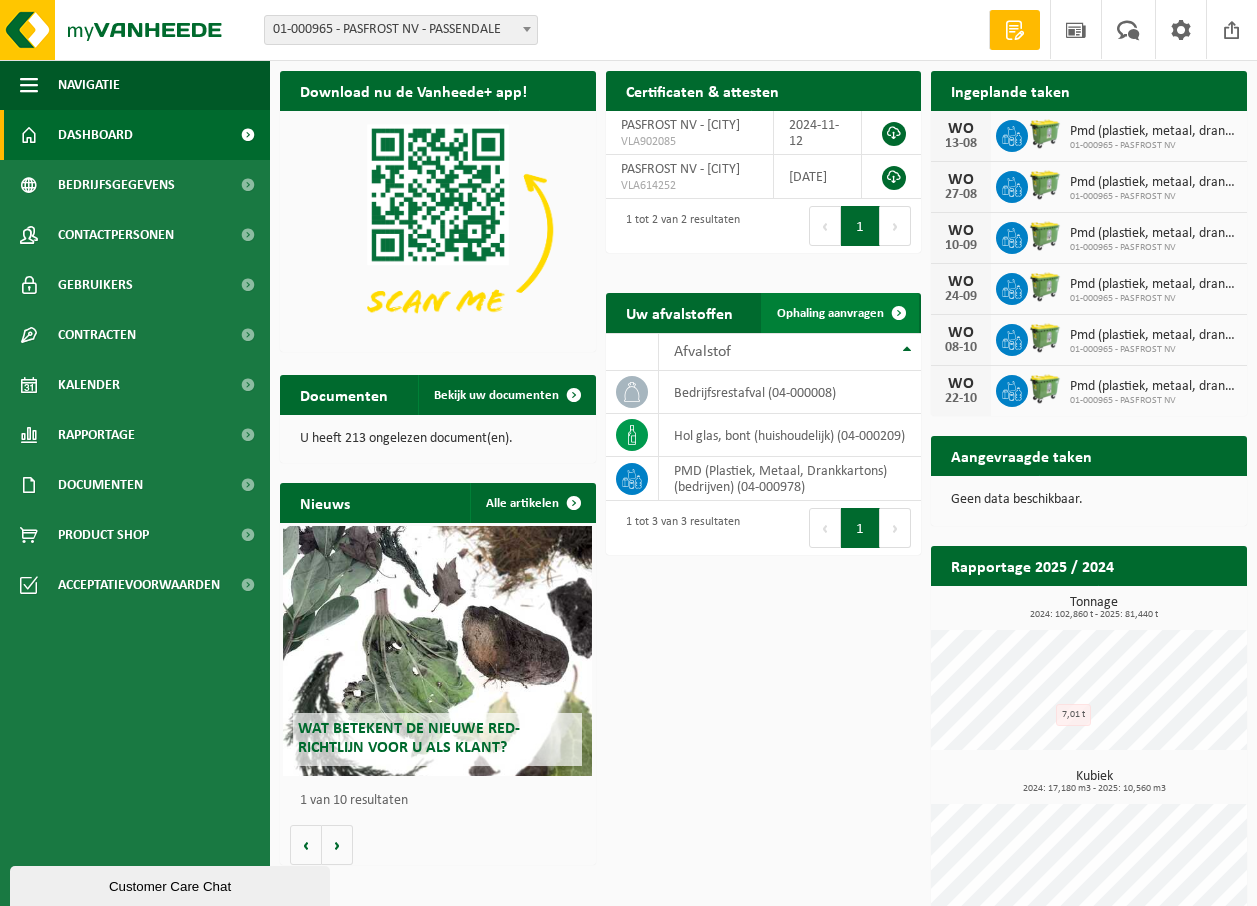 click at bounding box center (899, 313) 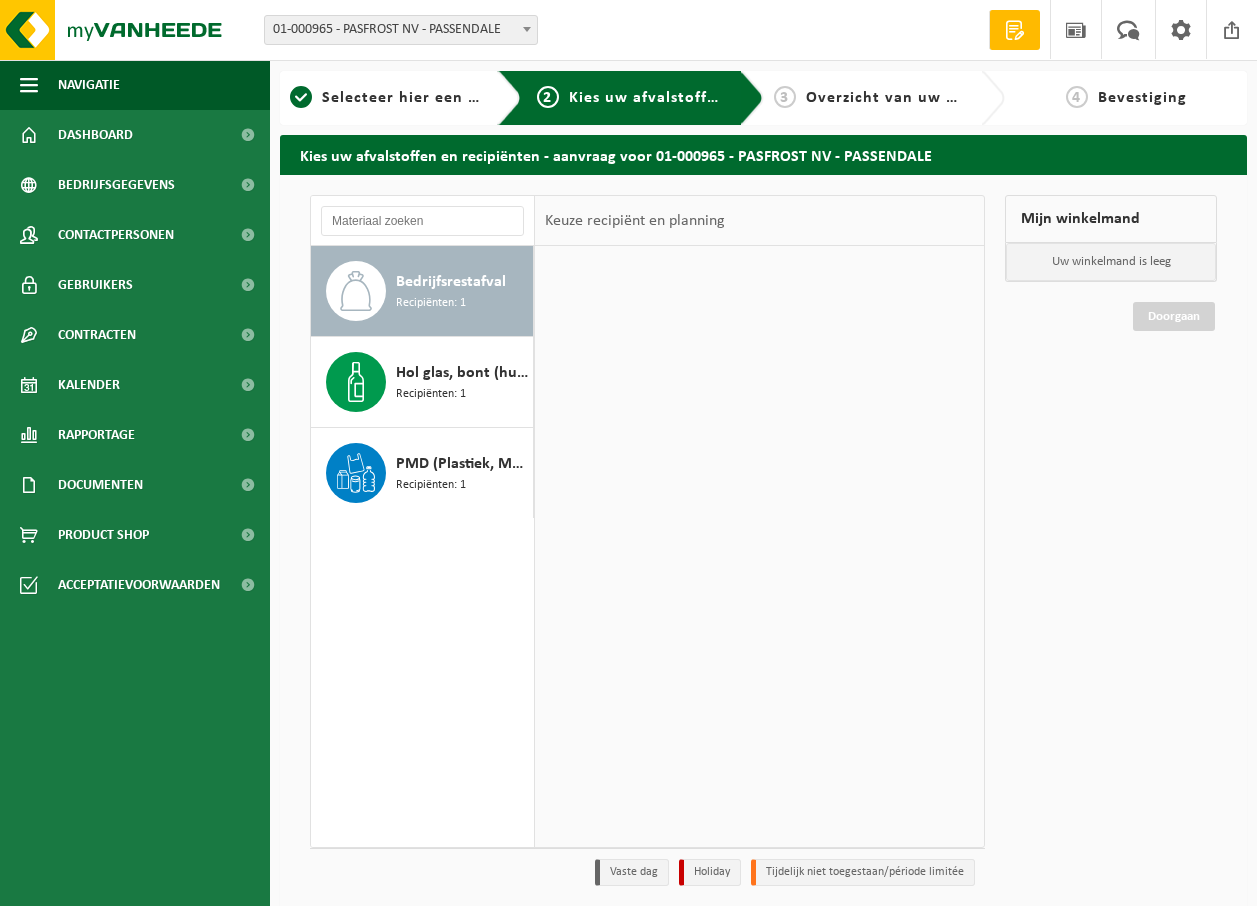 scroll, scrollTop: 0, scrollLeft: 0, axis: both 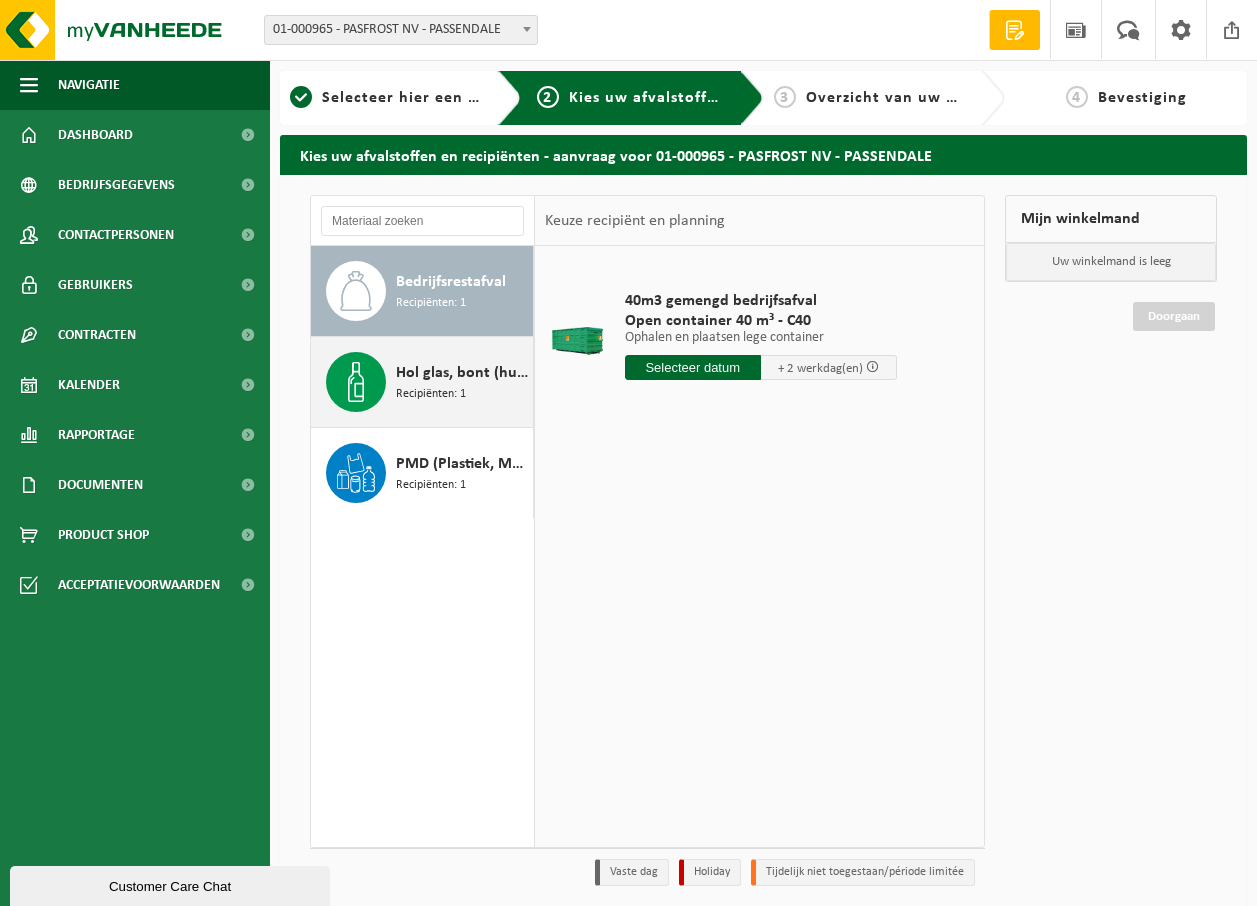 drag, startPoint x: 408, startPoint y: 371, endPoint x: 511, endPoint y: 424, distance: 115.83609 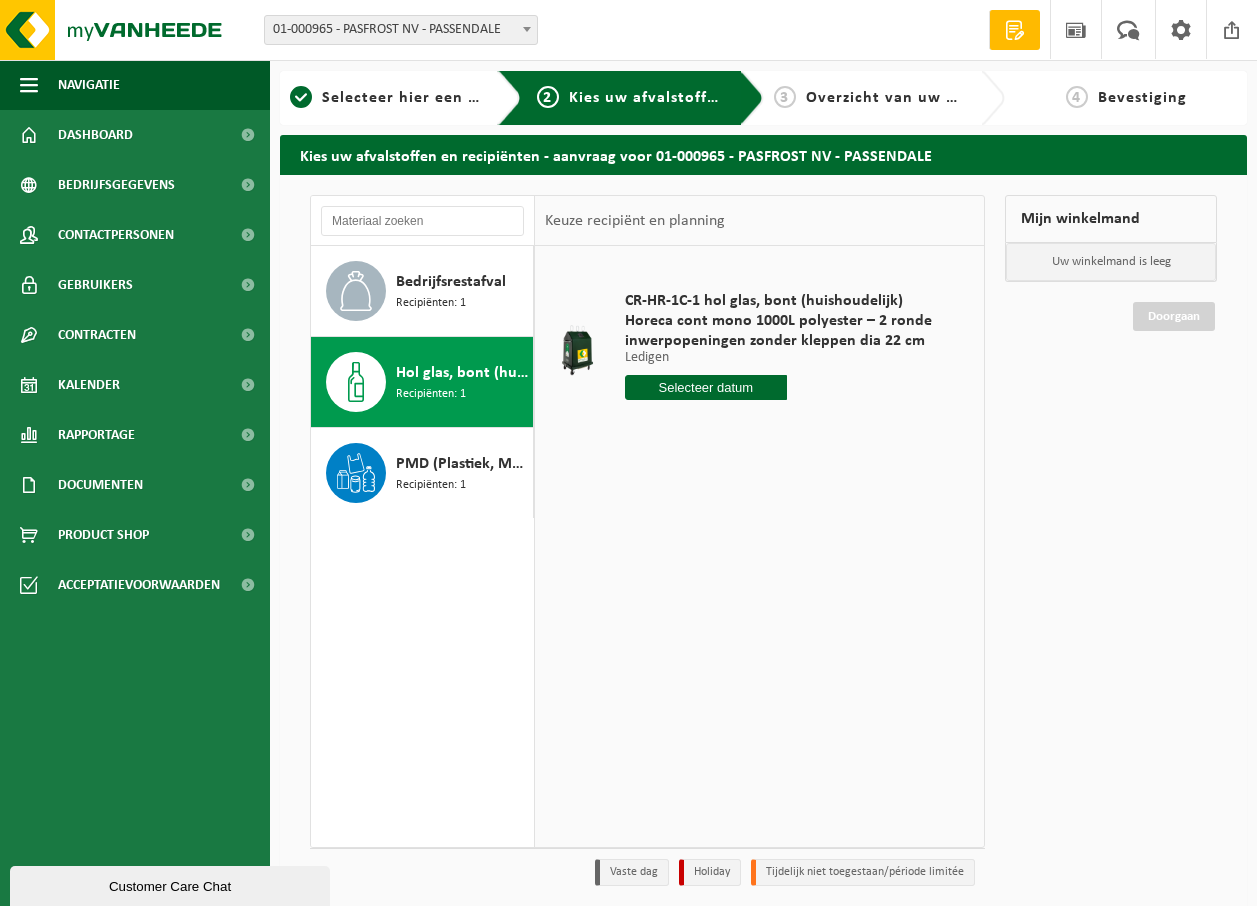 click at bounding box center (706, 387) 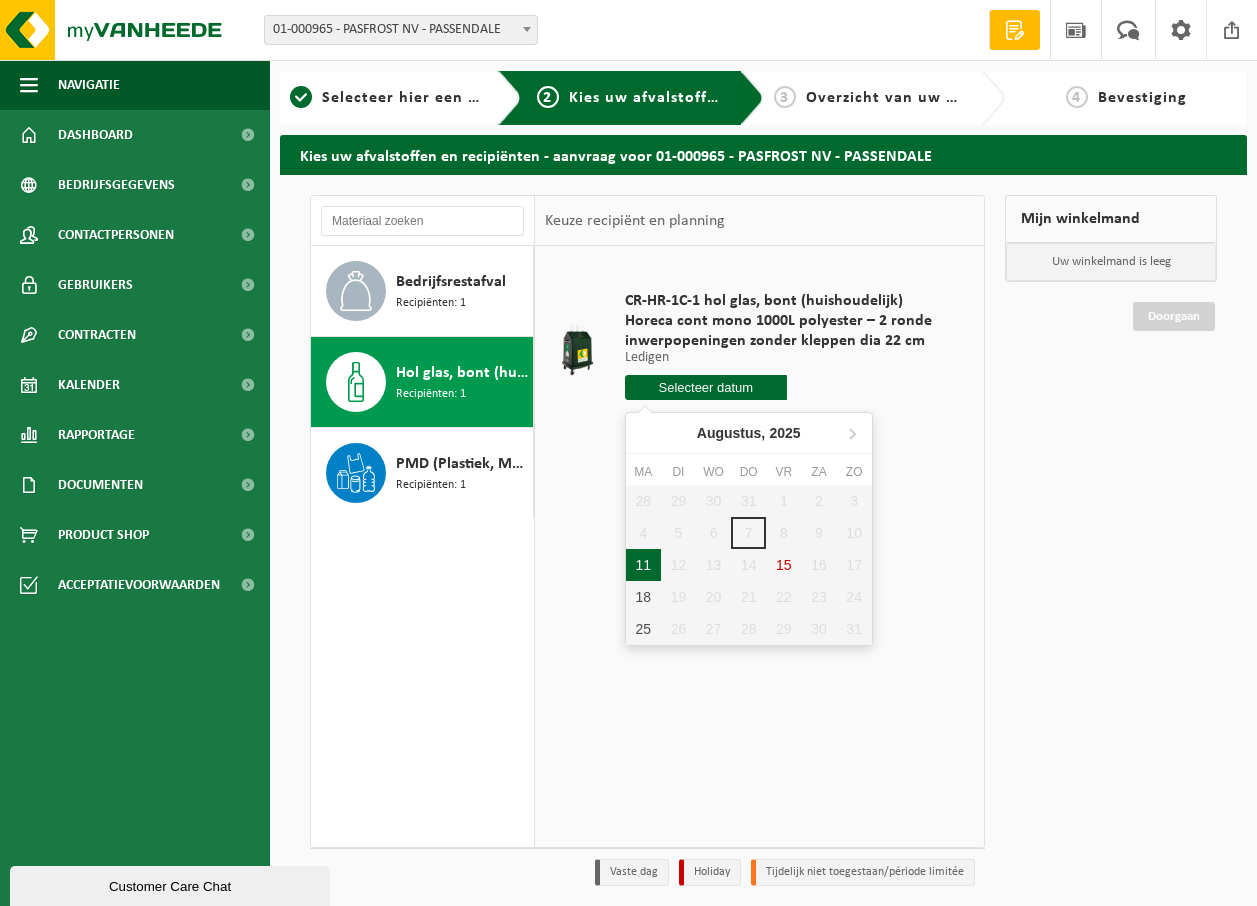 click on "11" at bounding box center [643, 565] 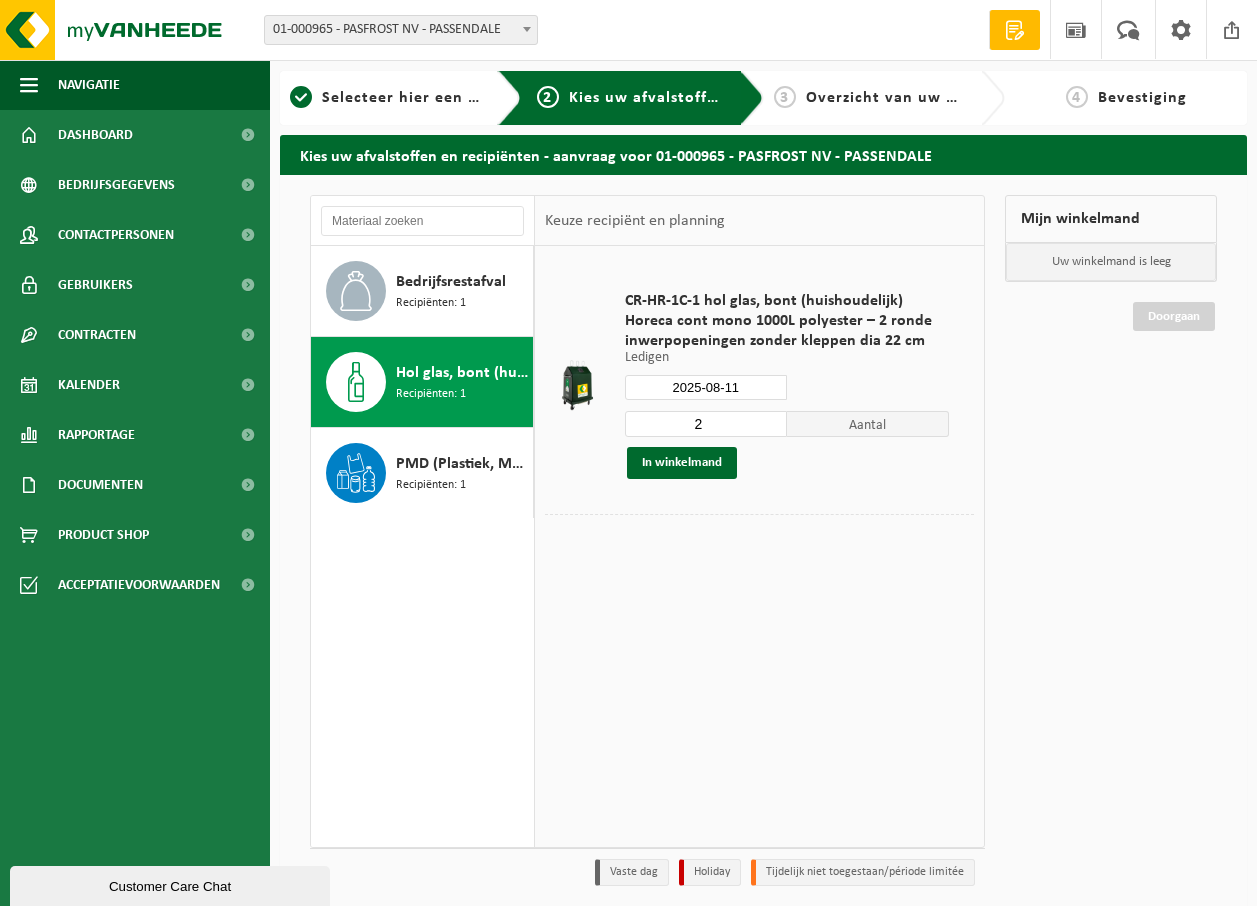 type on "Van 2025-08-11" 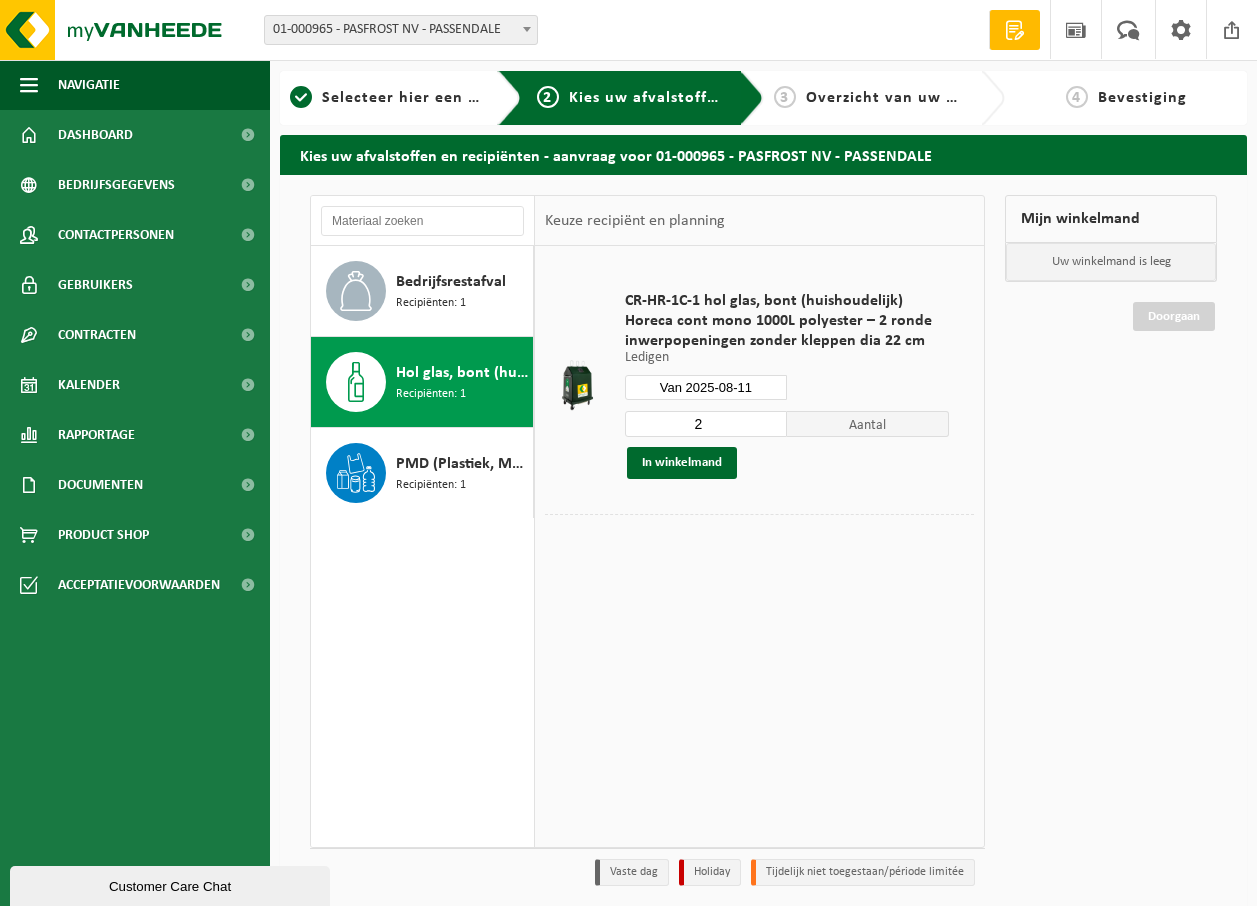 click on "2" at bounding box center [706, 424] 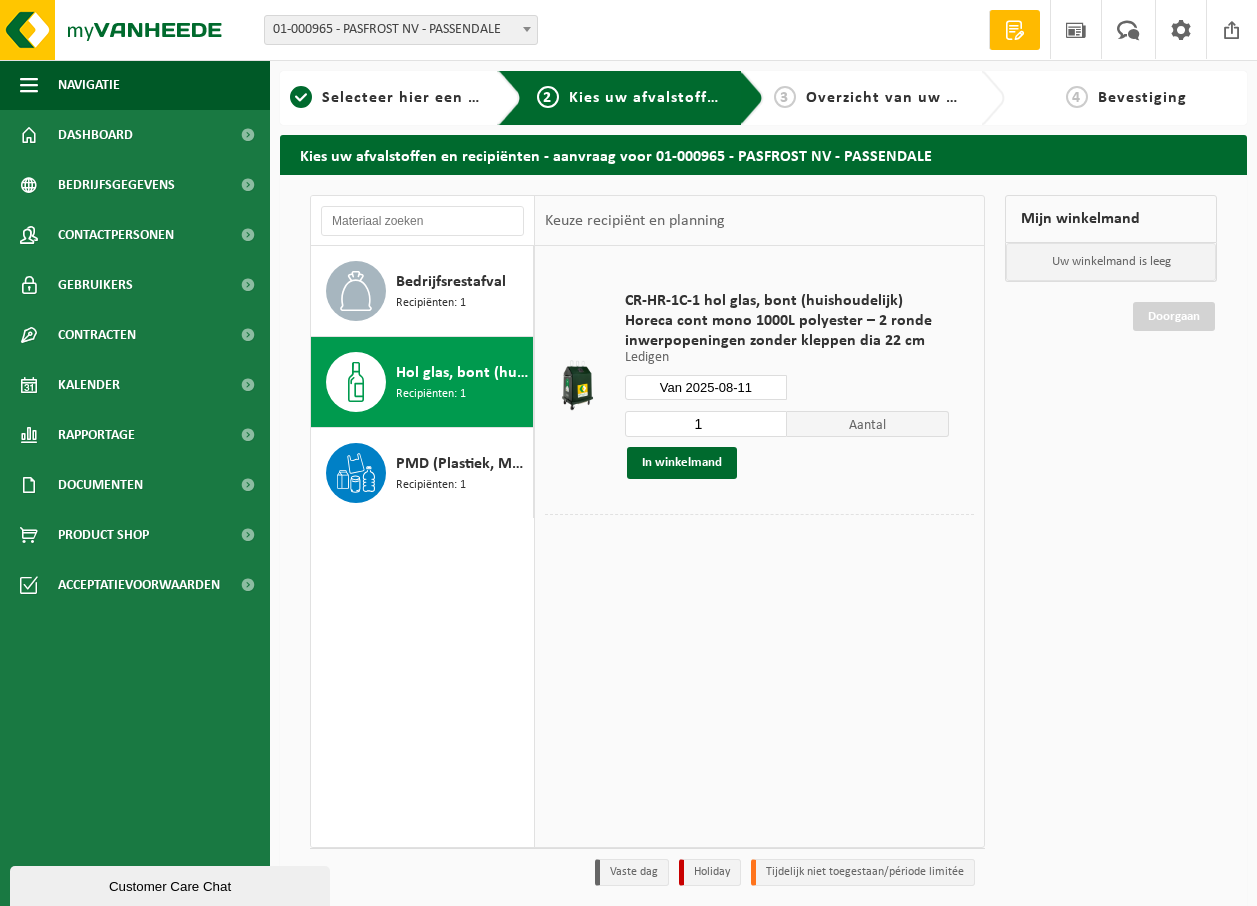 type on "1" 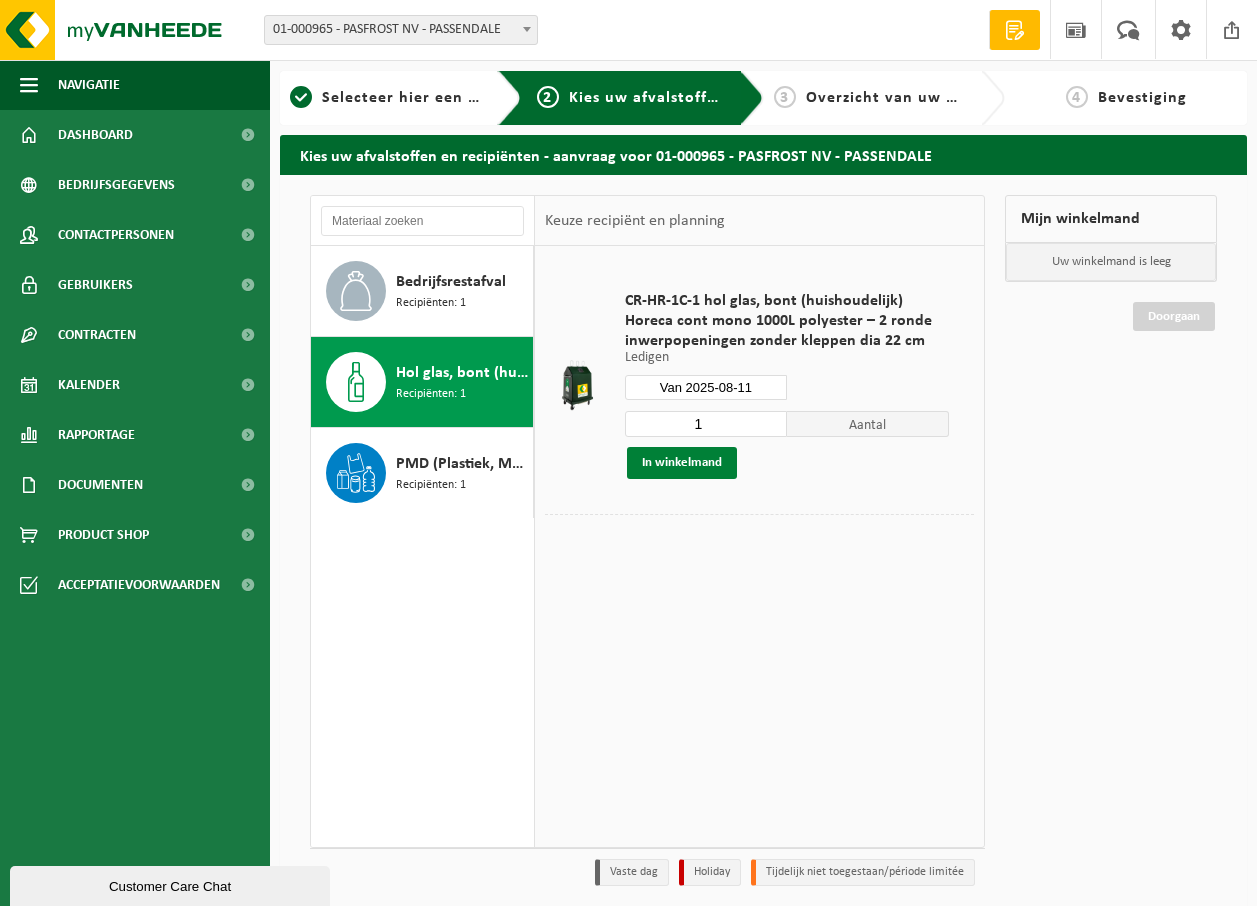 click on "In winkelmand" at bounding box center (682, 463) 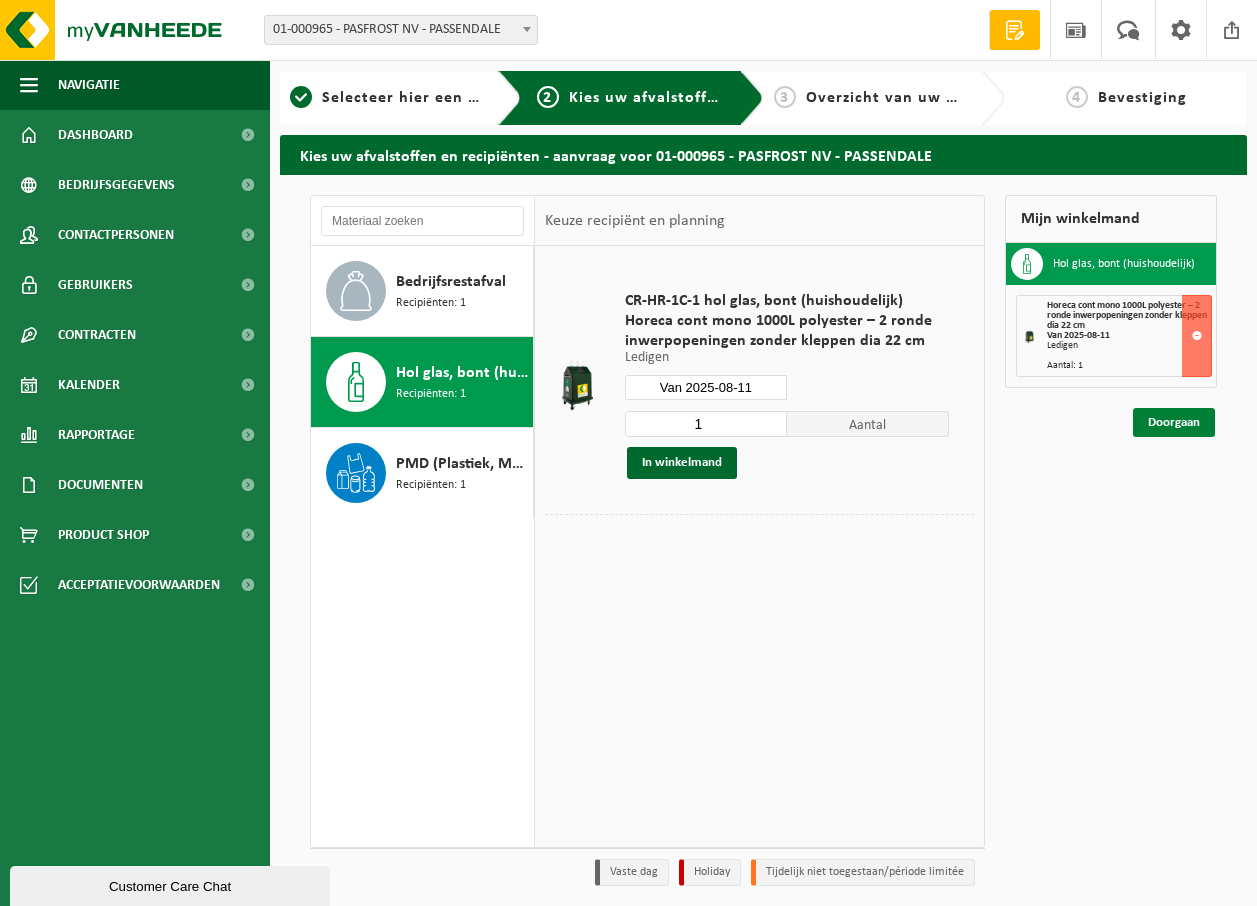 click on "Doorgaan" at bounding box center [1174, 422] 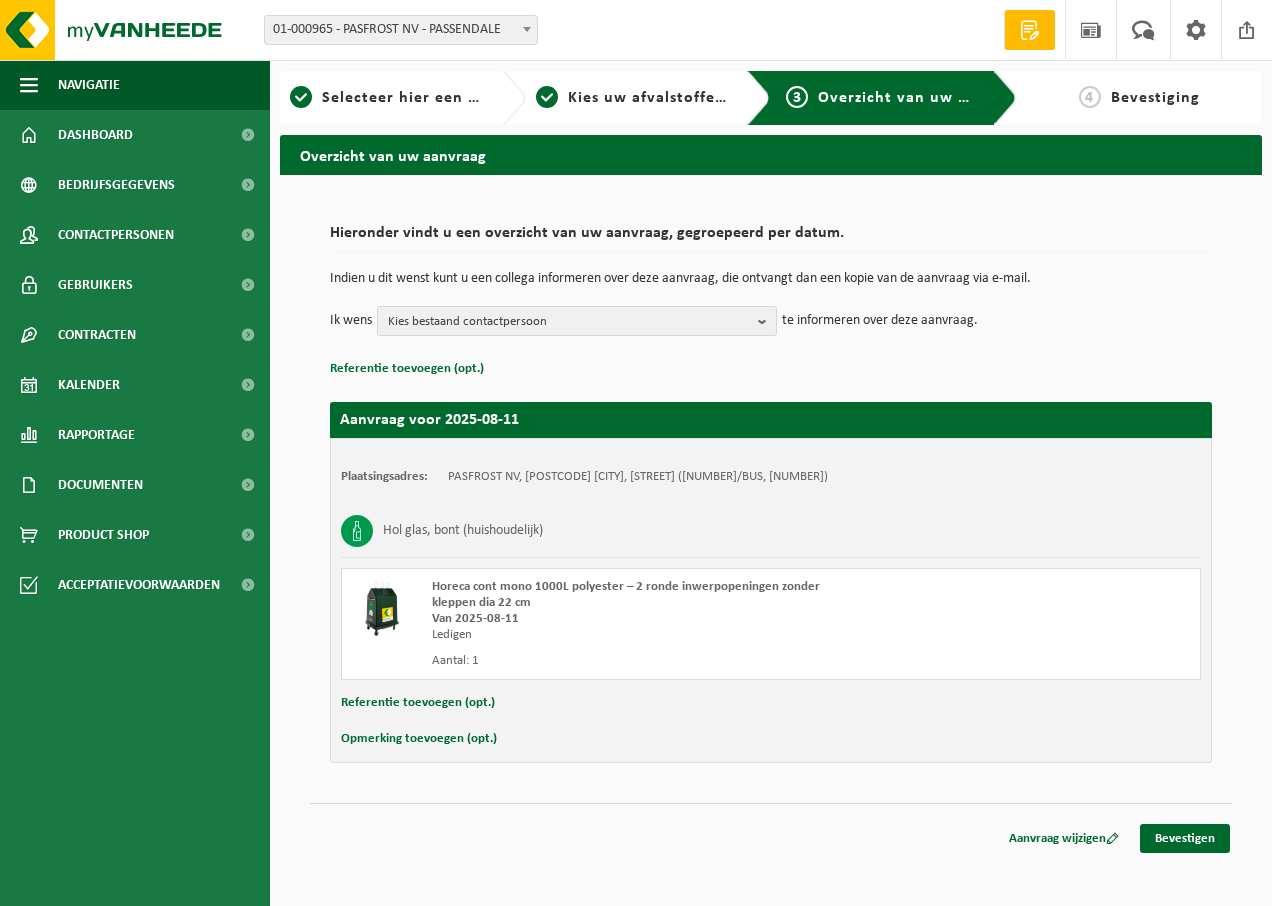 scroll, scrollTop: 0, scrollLeft: 0, axis: both 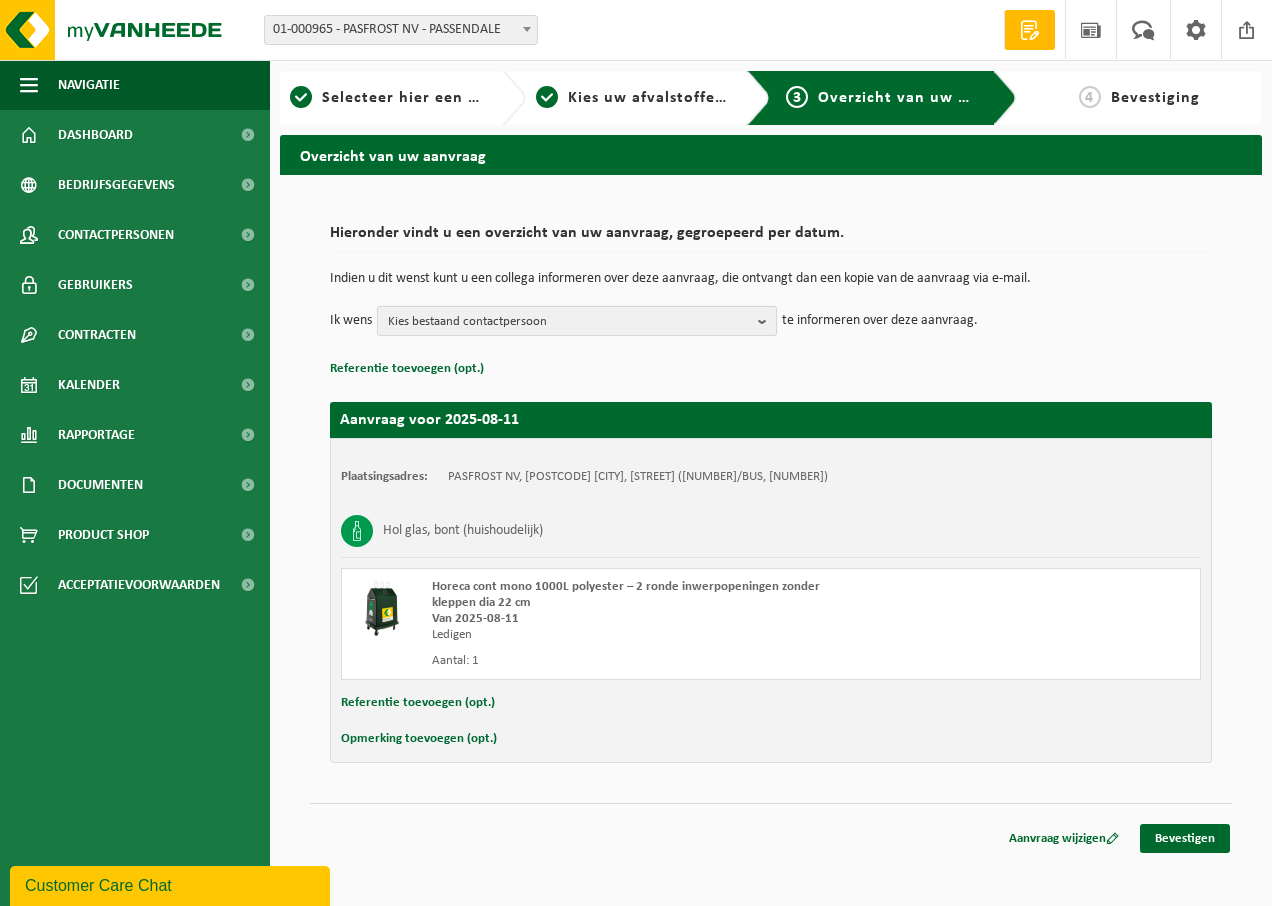 click on "Kies bestaand contactpersoon" at bounding box center (569, 322) 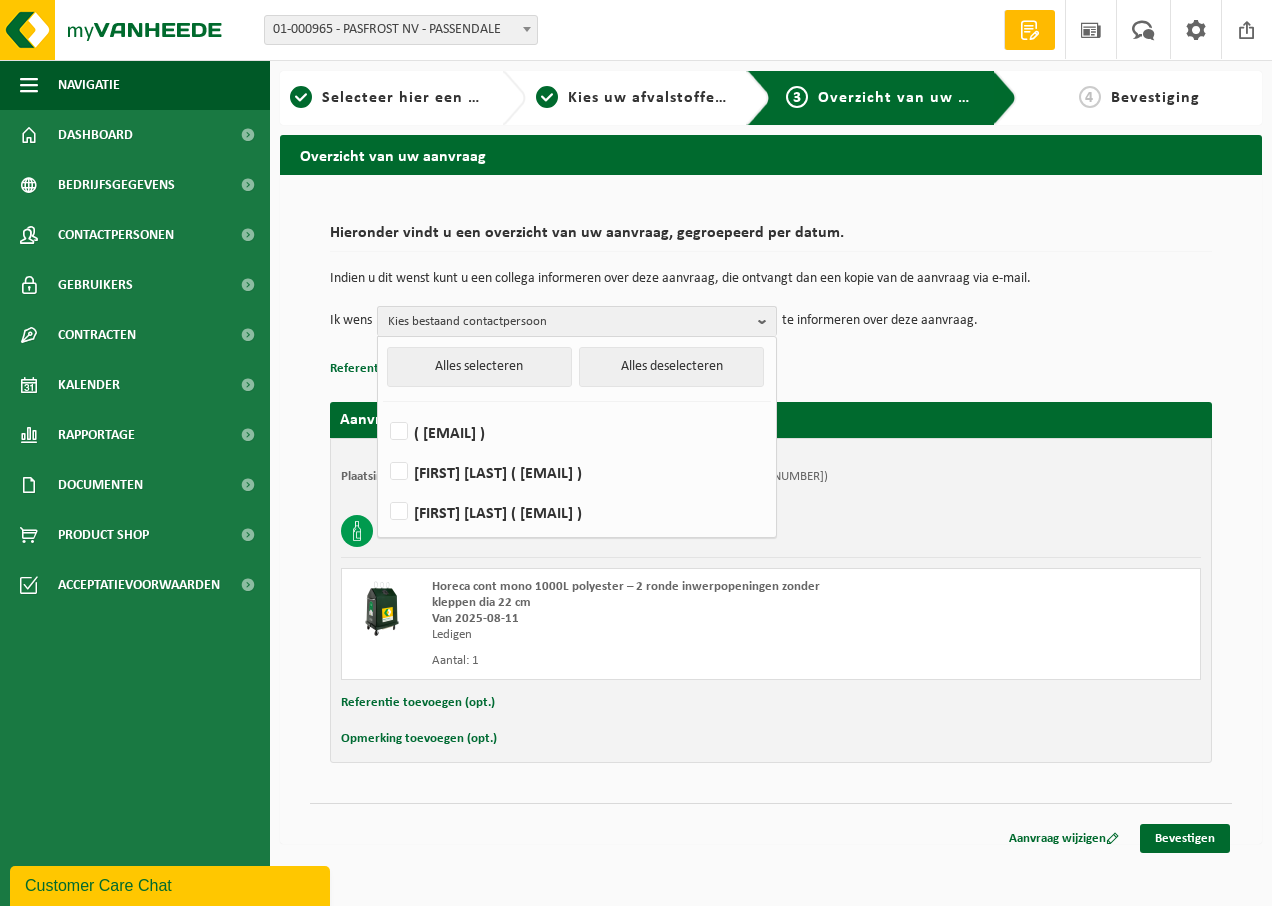 click on "Ik wens        Kies bestaand contactpersoon                   Alles selecteren Alles deselecteren          ( finance@pasfrost.be )         ANNE LAFAUT ( anne.lafaut@pasfrost.be )         ALEXANDER WALLAYS ( alexander.wallays@pasfrost.be )              te informeren over deze aanvraag." at bounding box center (771, 321) 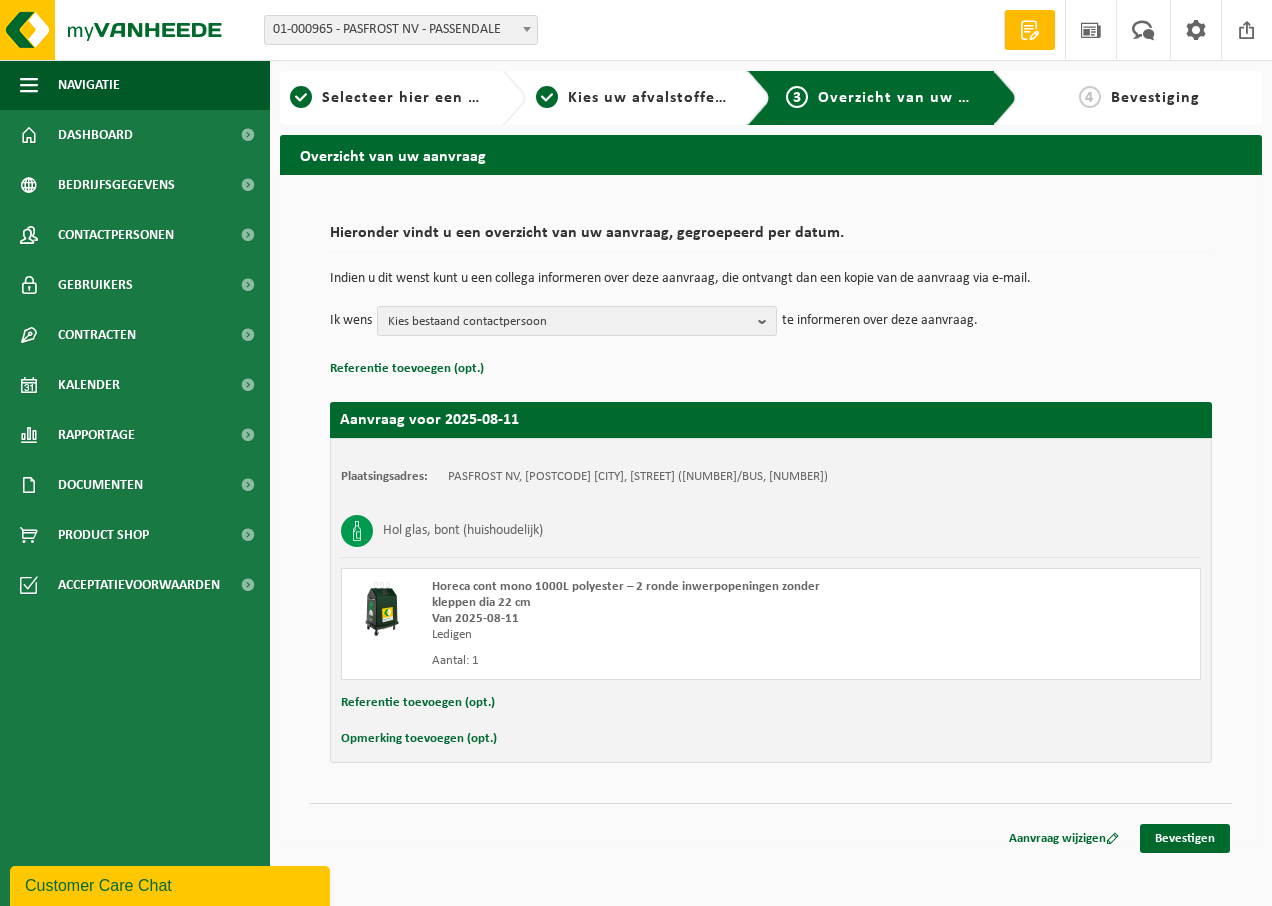 click on "Hieronder vindt u een overzicht van uw aanvraag, gegroepeerd per datum.              Indien u dit wenst kunt u een collega informeren over deze aanvraag, die ontvangt dan een kopie van de aanvraag via e-mail.           Ik wens        Kies bestaand contactpersoon                   Alles selecteren Alles deselecteren          ( finance@pasfrost.be )         ANNE LAFAUT ( anne.lafaut@pasfrost.be )         ALEXANDER WALLAYS ( alexander.wallays@pasfrost.be )              te informeren over deze aanvraag.               Referentie toevoegen (opt.)               Aanvraag voor 2025-08-11               Plaatsingsadres:    PASFROST NV, 8980 PASSENDALE, PASSENDALESTRAAT 80 (01-000965/BUS, 01-000965)                                  Hol glas, bont (huishoudelijk)                    Horeca cont mono 1000L polyester – 2 ronde inwerpopeningen zonder kleppen dia 22 cm       Van 2025-08-11      Ledigen       Aantal: 1                  Referentie toevoegen (opt.)         Opmerking toevoegen (opt.)" at bounding box center (771, 509) 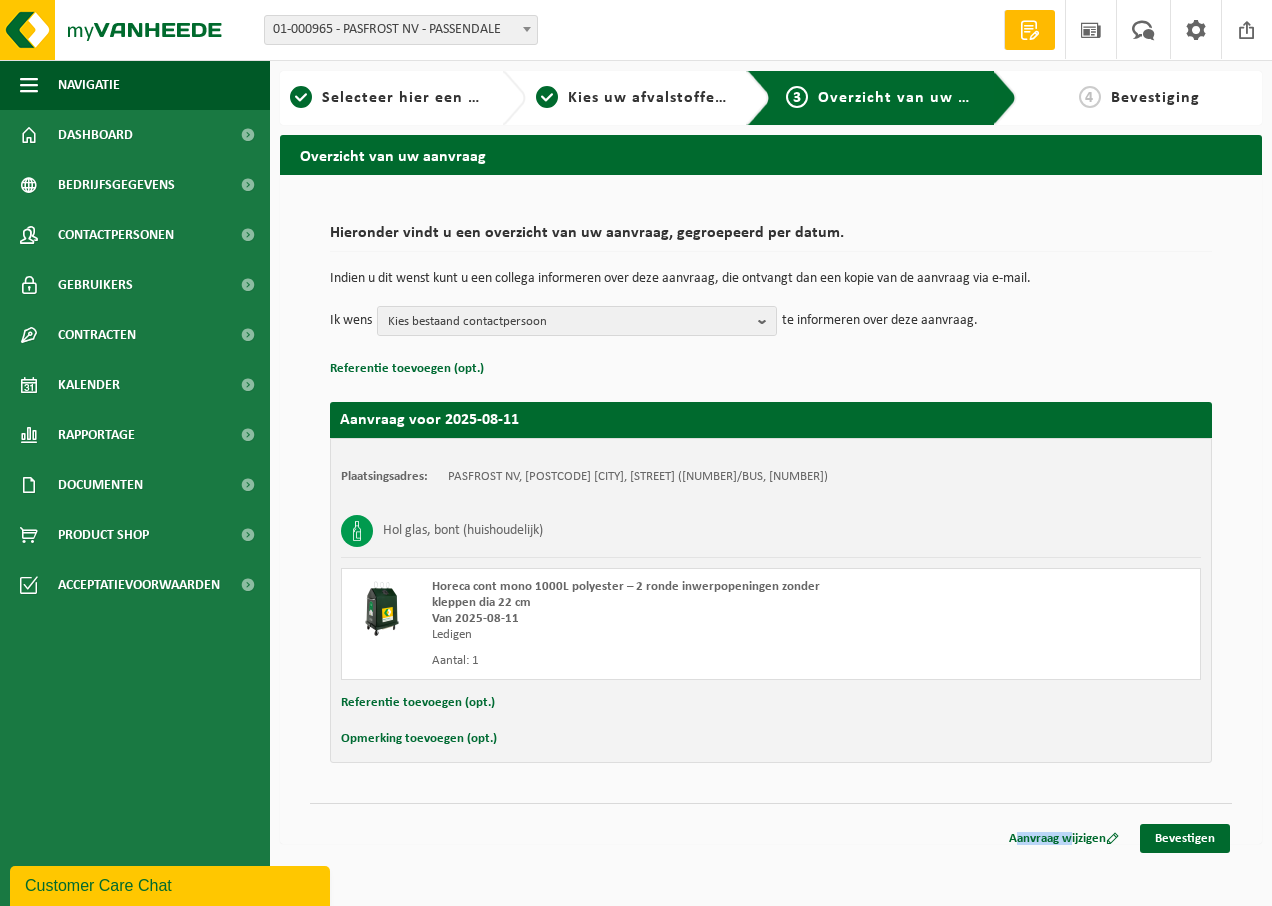 click on "Hieronder vindt u een overzicht van uw aanvraag, gegroepeerd per datum.              Indien u dit wenst kunt u een collega informeren over deze aanvraag, die ontvangt dan een kopie van de aanvraag via e-mail.           Ik wens        Kies bestaand contactpersoon                   Alles selecteren Alles deselecteren          ( finance@pasfrost.be )         ANNE LAFAUT ( anne.lafaut@pasfrost.be )         ALEXANDER WALLAYS ( alexander.wallays@pasfrost.be )              te informeren over deze aanvraag.               Referentie toevoegen (opt.)               Aanvraag voor 2025-08-11               Plaatsingsadres:    PASFROST NV, 8980 PASSENDALE, PASSENDALESTRAAT 80 (01-000965/BUS, 01-000965)                                  Hol glas, bont (huishoudelijk)                    Horeca cont mono 1000L polyester – 2 ronde inwerpopeningen zonder kleppen dia 22 cm       Van 2025-08-11      Ledigen       Aantal: 1                  Referentie toevoegen (opt.)         Opmerking toevoegen (opt.)" at bounding box center (771, 509) 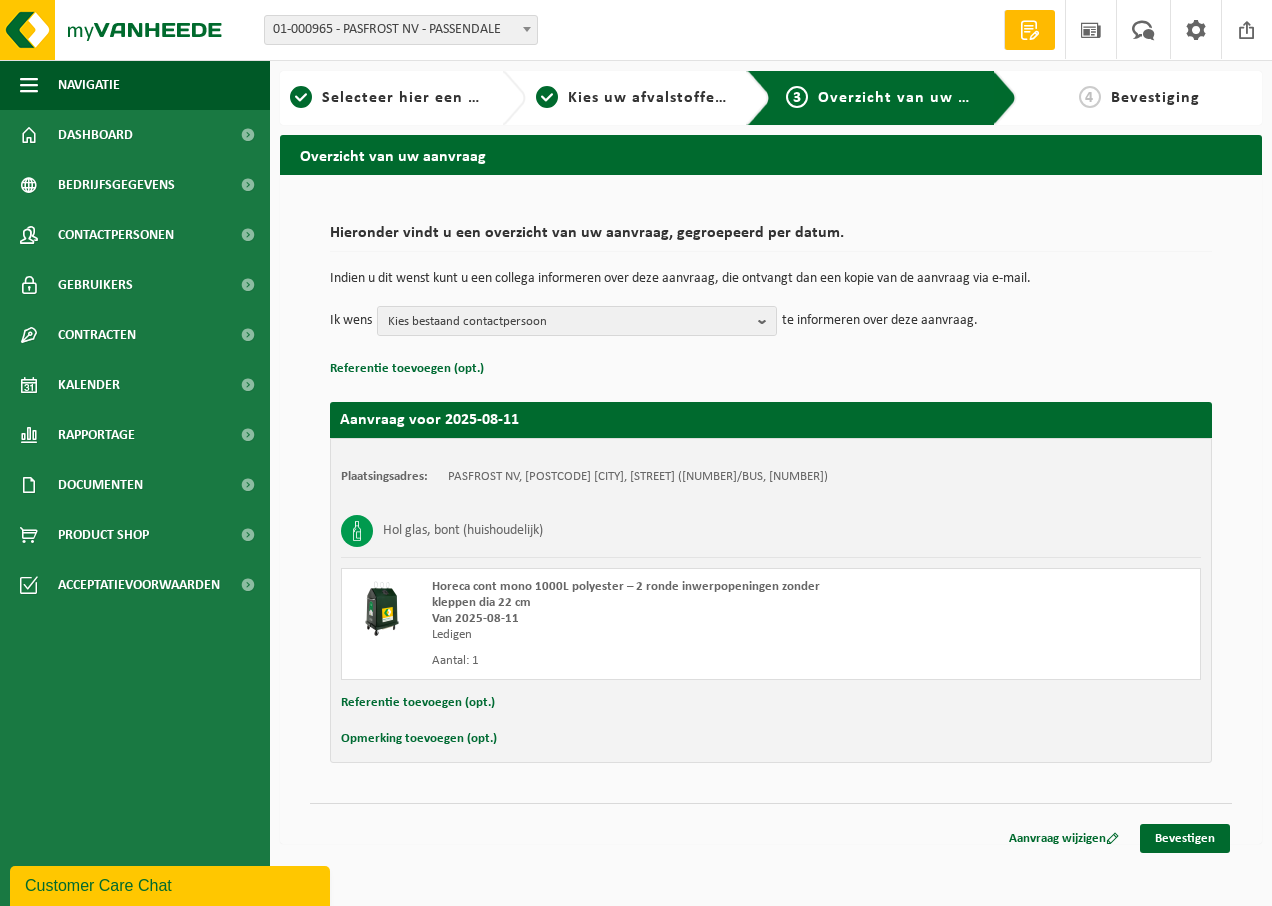 drag, startPoint x: 557, startPoint y: 841, endPoint x: 580, endPoint y: 834, distance: 24.04163 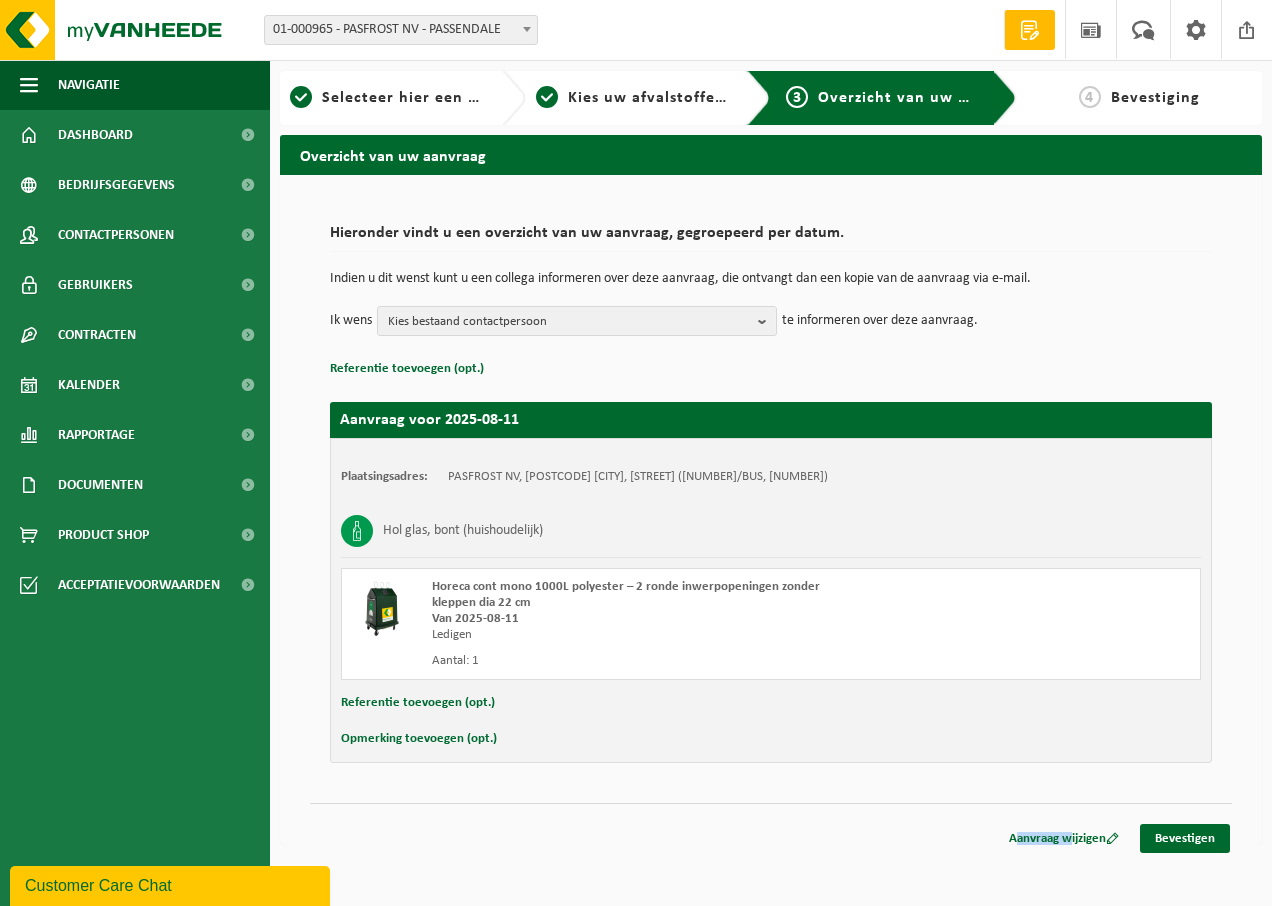 click on "Hieronder vindt u een overzicht van uw aanvraag, gegroepeerd per datum.              Indien u dit wenst kunt u een collega informeren over deze aanvraag, die ontvangt dan een kopie van de aanvraag via e-mail.           Ik wens        Kies bestaand contactpersoon                   Alles selecteren Alles deselecteren          ( finance@pasfrost.be )         ANNE LAFAUT ( anne.lafaut@pasfrost.be )         ALEXANDER WALLAYS ( alexander.wallays@pasfrost.be )              te informeren over deze aanvraag.               Referentie toevoegen (opt.)               Aanvraag voor 2025-08-11               Plaatsingsadres:    PASFROST NV, 8980 PASSENDALE, PASSENDALESTRAAT 80 (01-000965/BUS, 01-000965)                                  Hol glas, bont (huishoudelijk)                    Horeca cont mono 1000L polyester – 2 ronde inwerpopeningen zonder kleppen dia 22 cm       Van 2025-08-11      Ledigen       Aantal: 1                  Referentie toevoegen (opt.)         Opmerking toevoegen (opt.)" at bounding box center [771, 509] 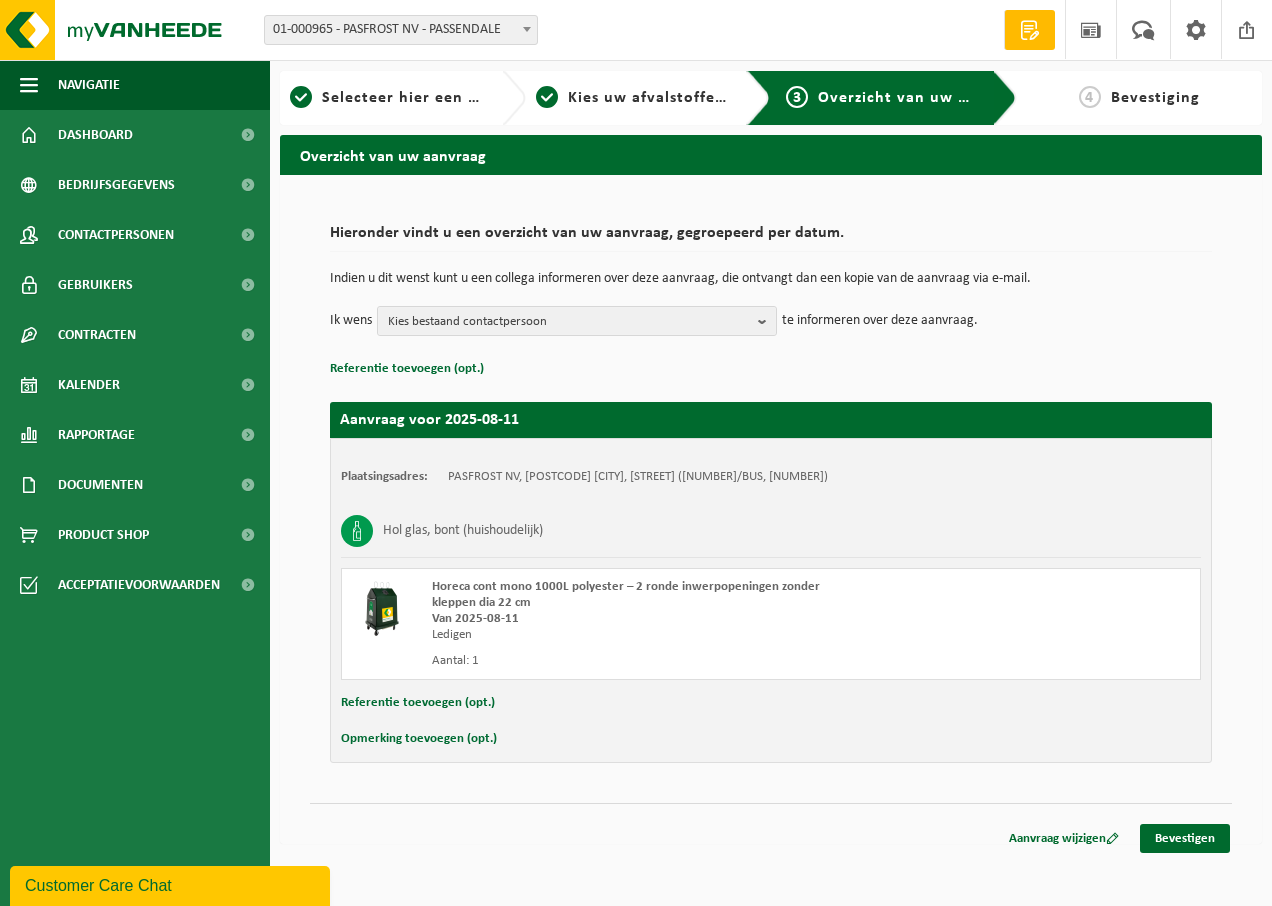 click on "Hieronder vindt u een overzicht van uw aanvraag, gegroepeerd per datum.              Indien u dit wenst kunt u een collega informeren over deze aanvraag, die ontvangt dan een kopie van de aanvraag via e-mail.           Ik wens        Kies bestaand contactpersoon                   Alles selecteren Alles deselecteren          ( finance@pasfrost.be )         ANNE LAFAUT ( anne.lafaut@pasfrost.be )         ALEXANDER WALLAYS ( alexander.wallays@pasfrost.be )              te informeren over deze aanvraag.               Referentie toevoegen (opt.)               Aanvraag voor 2025-08-11               Plaatsingsadres:    PASFROST NV, 8980 PASSENDALE, PASSENDALESTRAAT 80 (01-000965/BUS, 01-000965)                                  Hol glas, bont (huishoudelijk)                    Horeca cont mono 1000L polyester – 2 ronde inwerpopeningen zonder kleppen dia 22 cm       Van 2025-08-11      Ledigen       Aantal: 1                  Referentie toevoegen (opt.)         Opmerking toevoegen (opt.)" at bounding box center (771, 509) 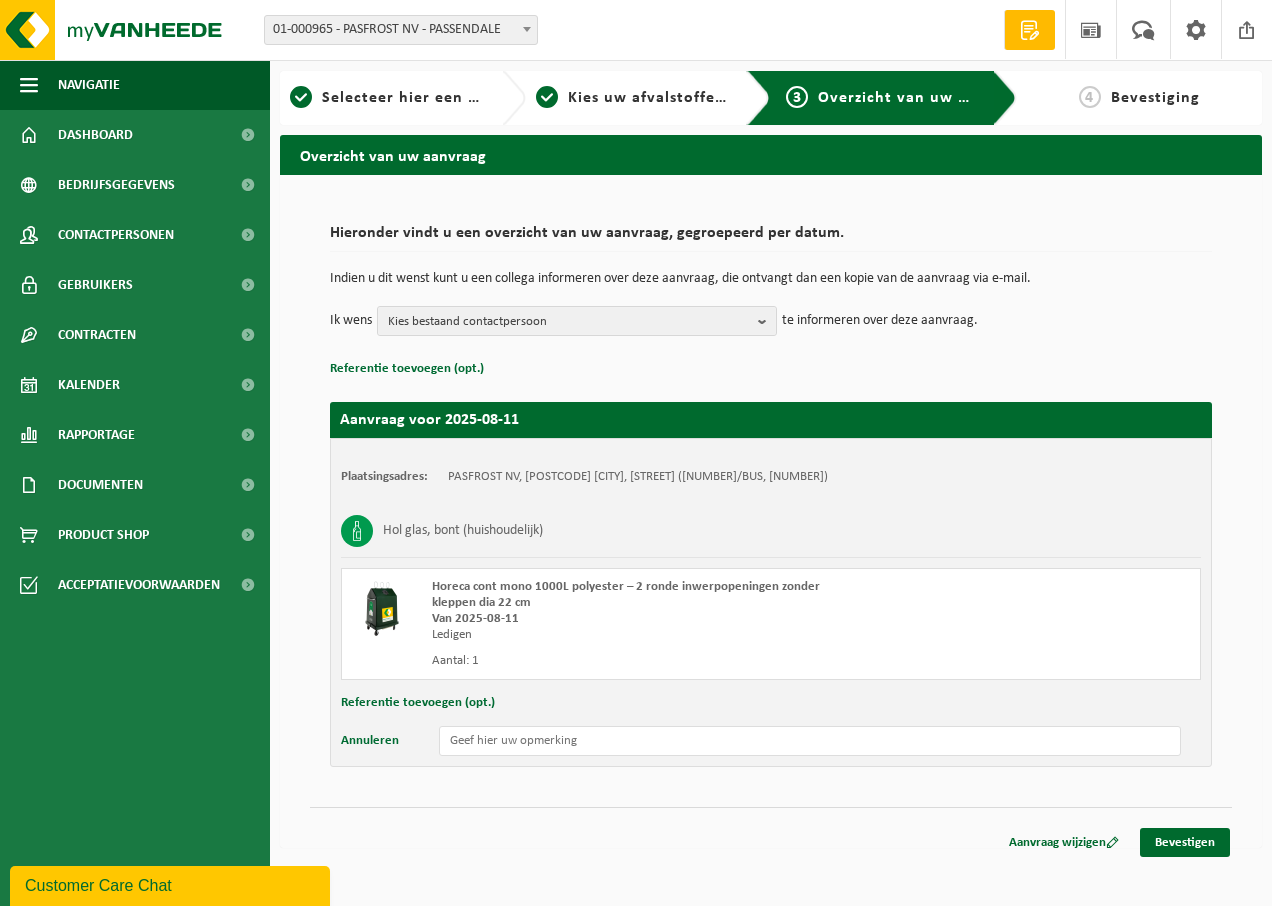 click on "Plaatsingsadres:    PASFROST NV, 8980 PASSENDALE, PASSENDALESTRAAT 80 (01-000965/BUS, 01-000965)                                  Hol glas, bont (huishoudelijk)                    Horeca cont mono 1000L polyester – 2 ronde inwerpopeningen zonder kleppen dia 22 cm       Van 2025-08-11      Ledigen       Aantal: 1                  Referentie toevoegen (opt.)         Annuleren" at bounding box center (771, 602) 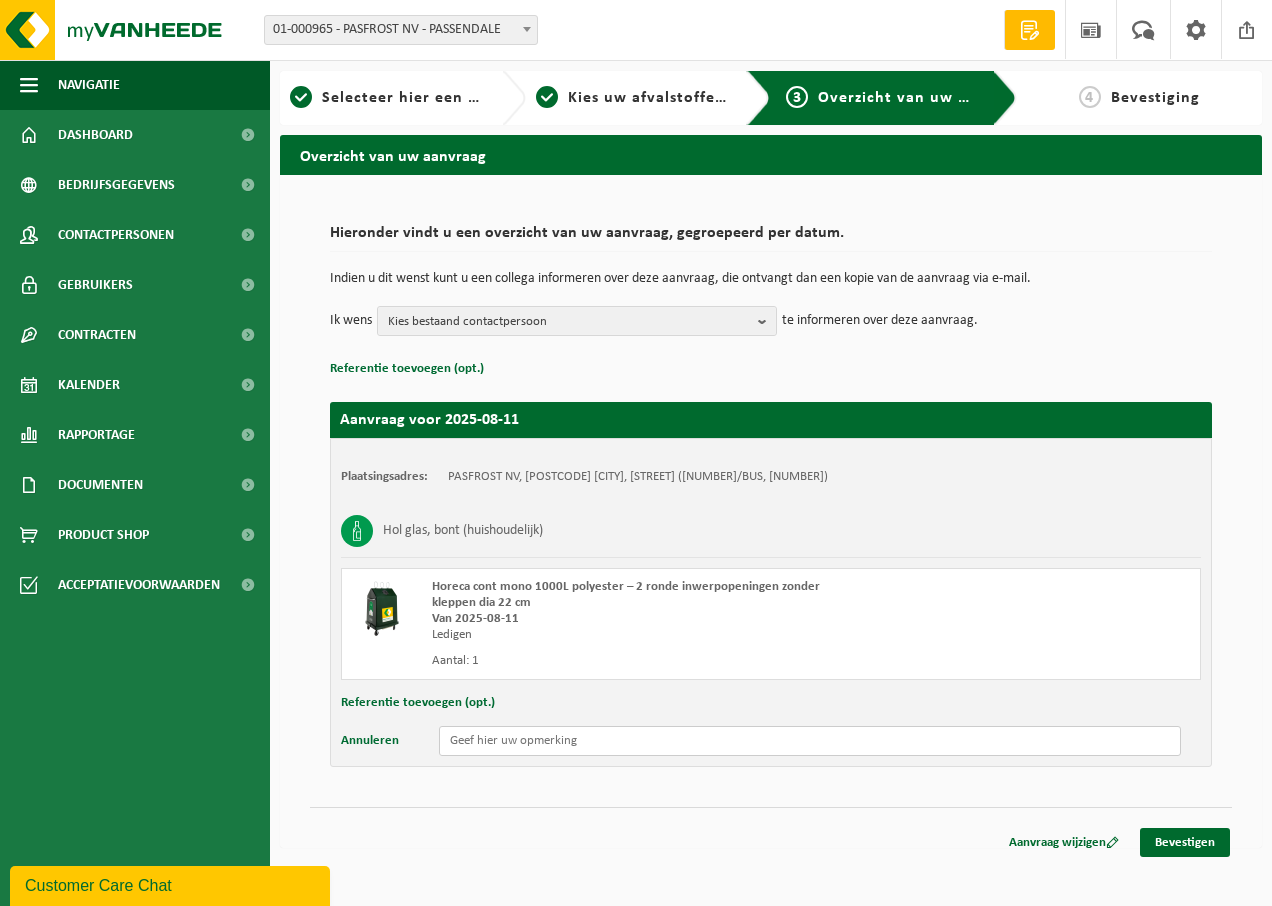 click at bounding box center (810, 741) 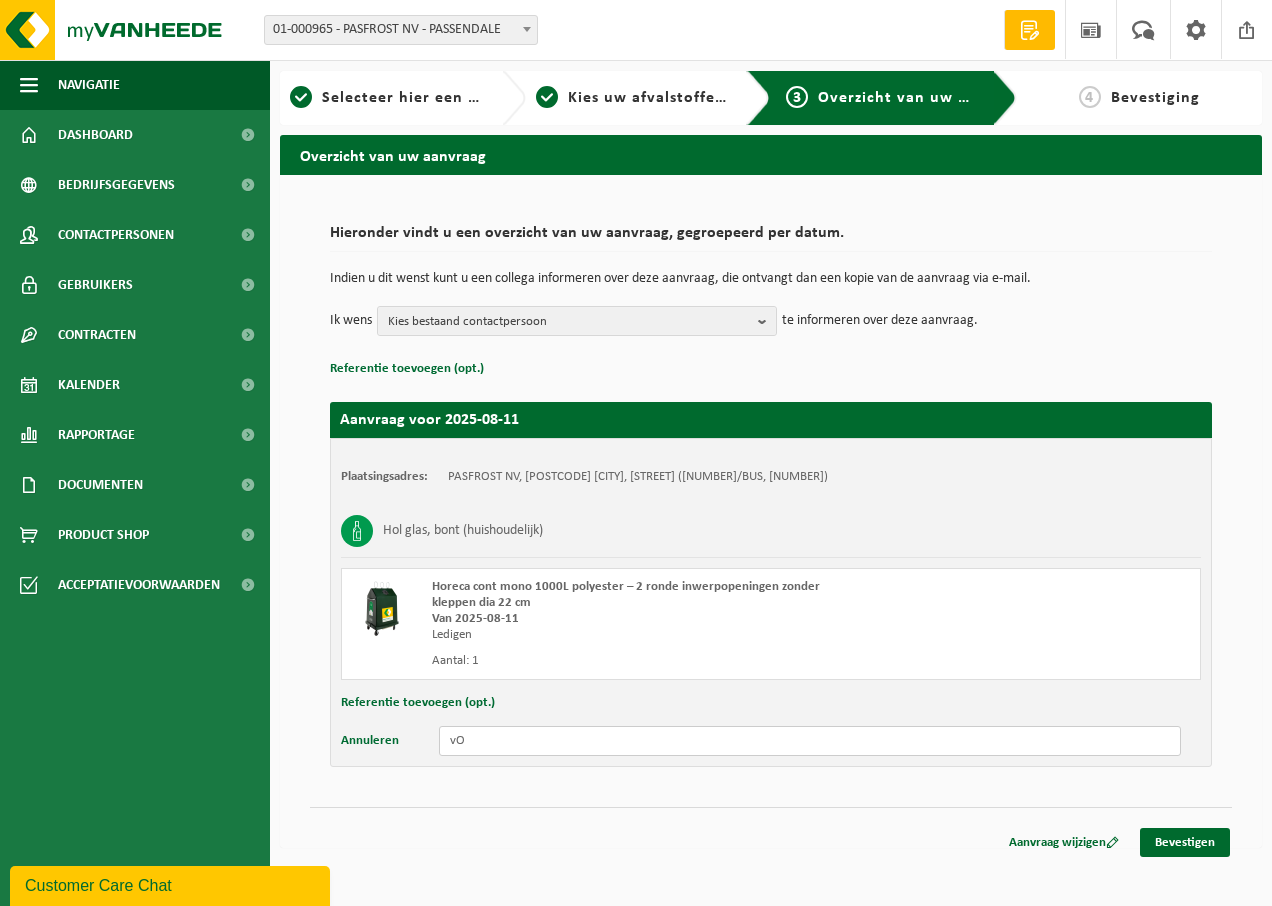 type on "v" 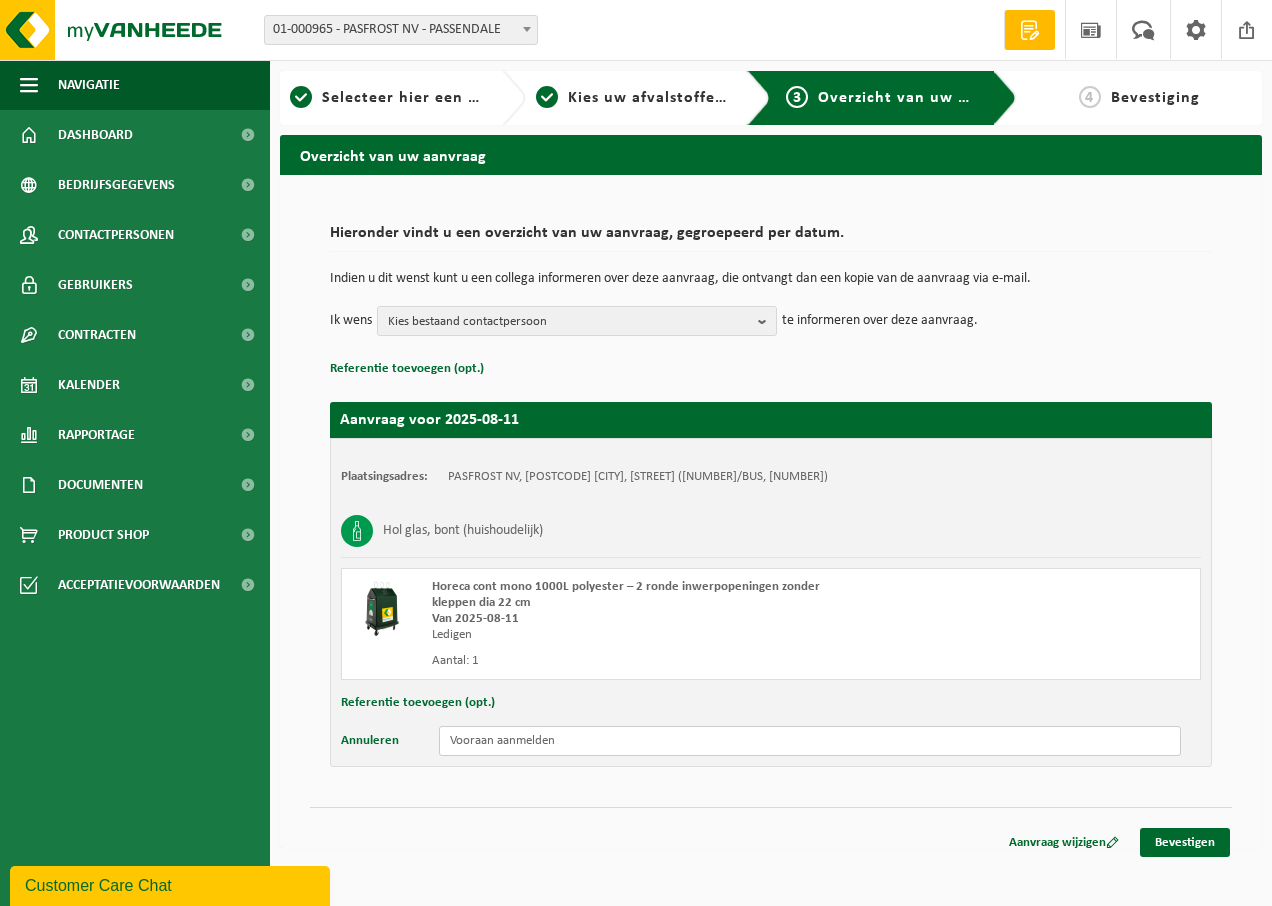 type on "Vooraan aanmelden" 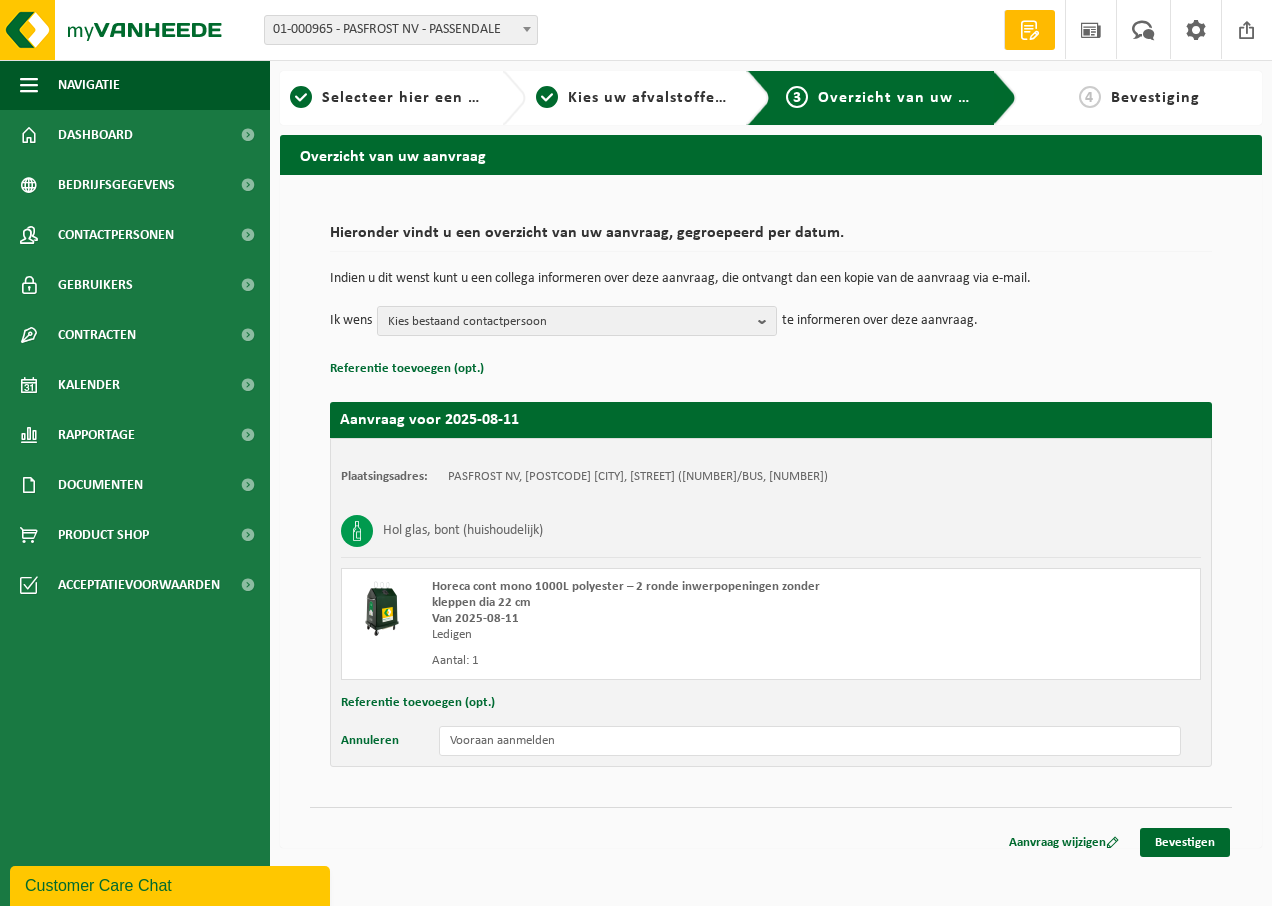 click on "Aanvraag wijzigen       Bevestigen" at bounding box center [771, 817] 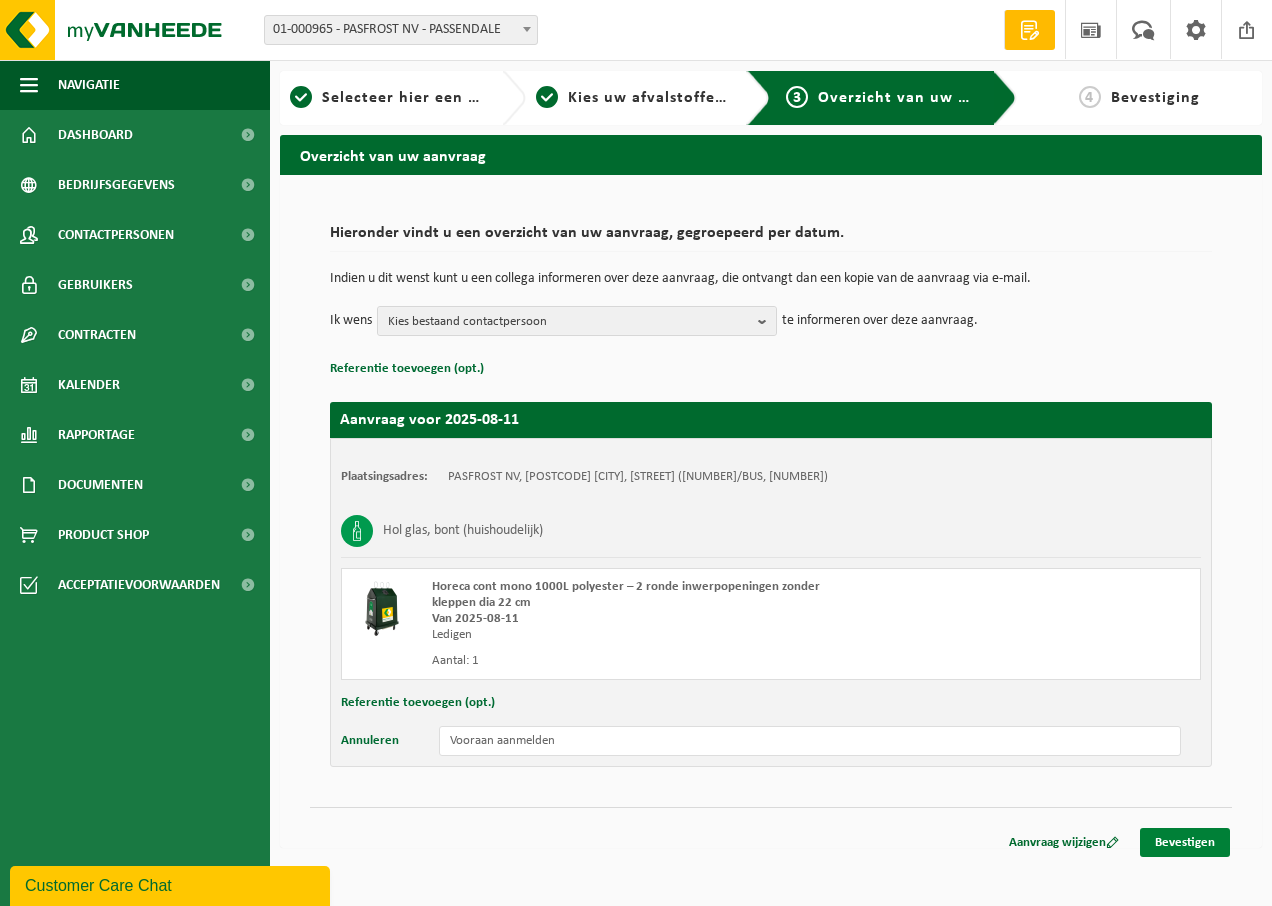 drag, startPoint x: 1206, startPoint y: 842, endPoint x: 644, endPoint y: 834, distance: 562.05695 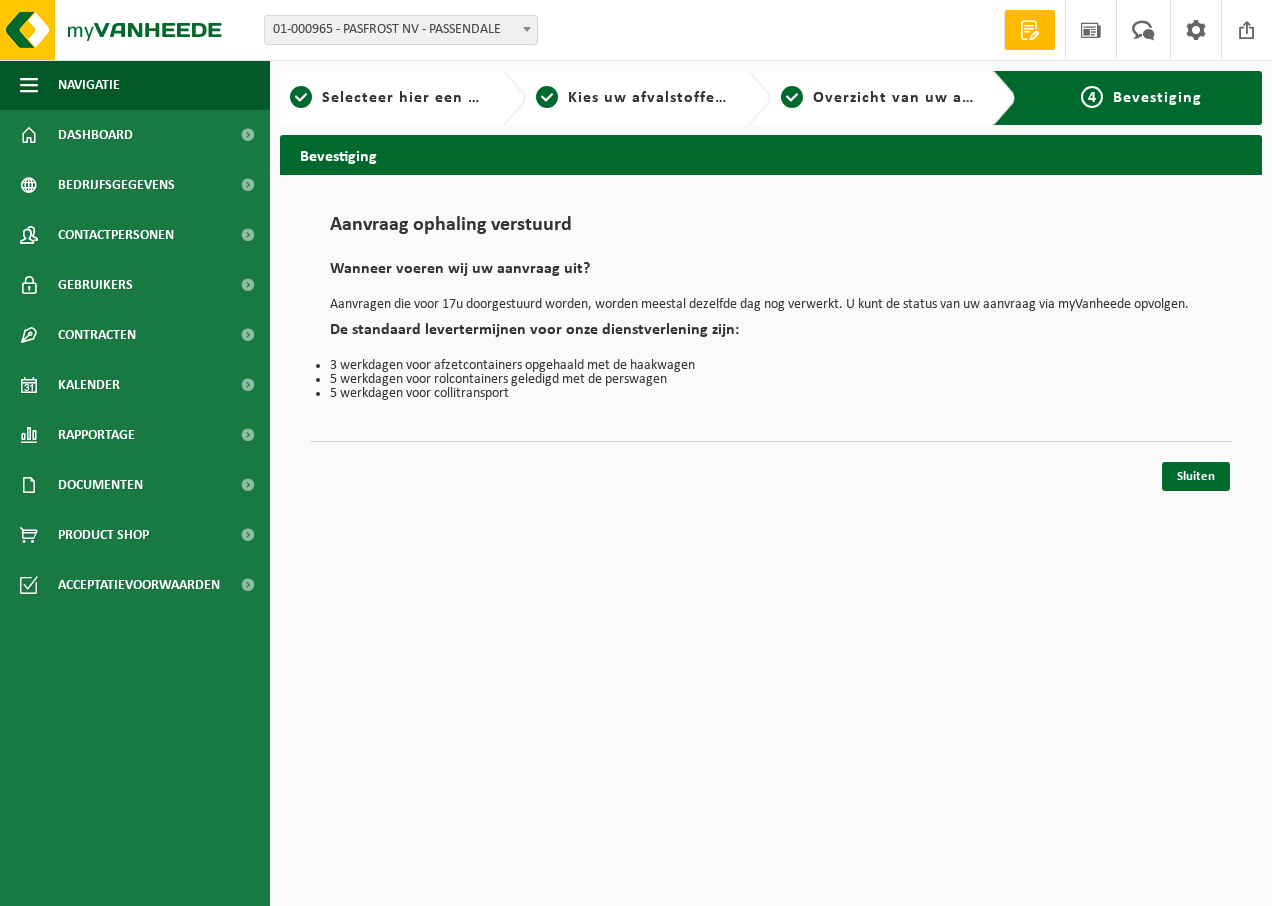 scroll, scrollTop: 0, scrollLeft: 0, axis: both 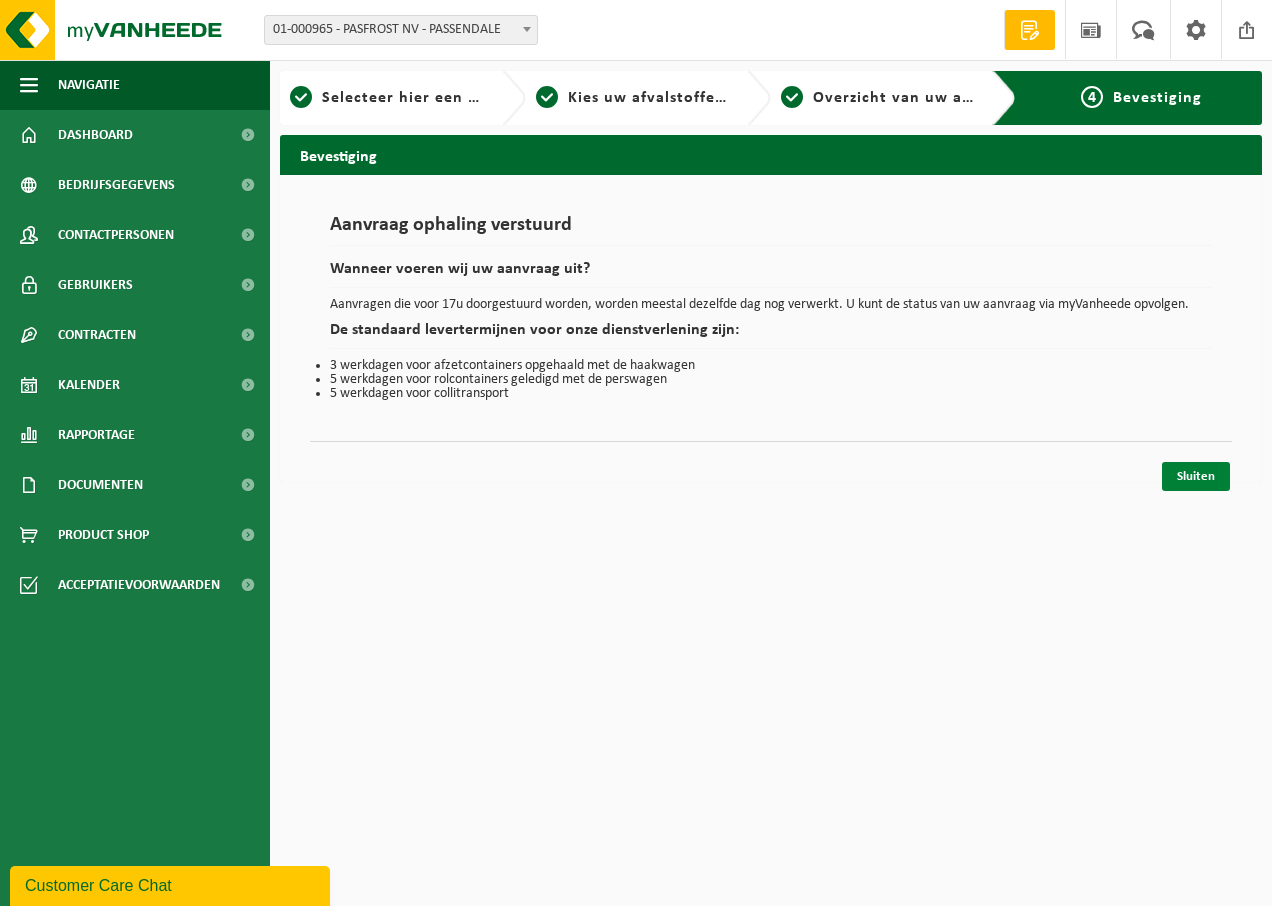 click on "Sluiten" at bounding box center (1196, 476) 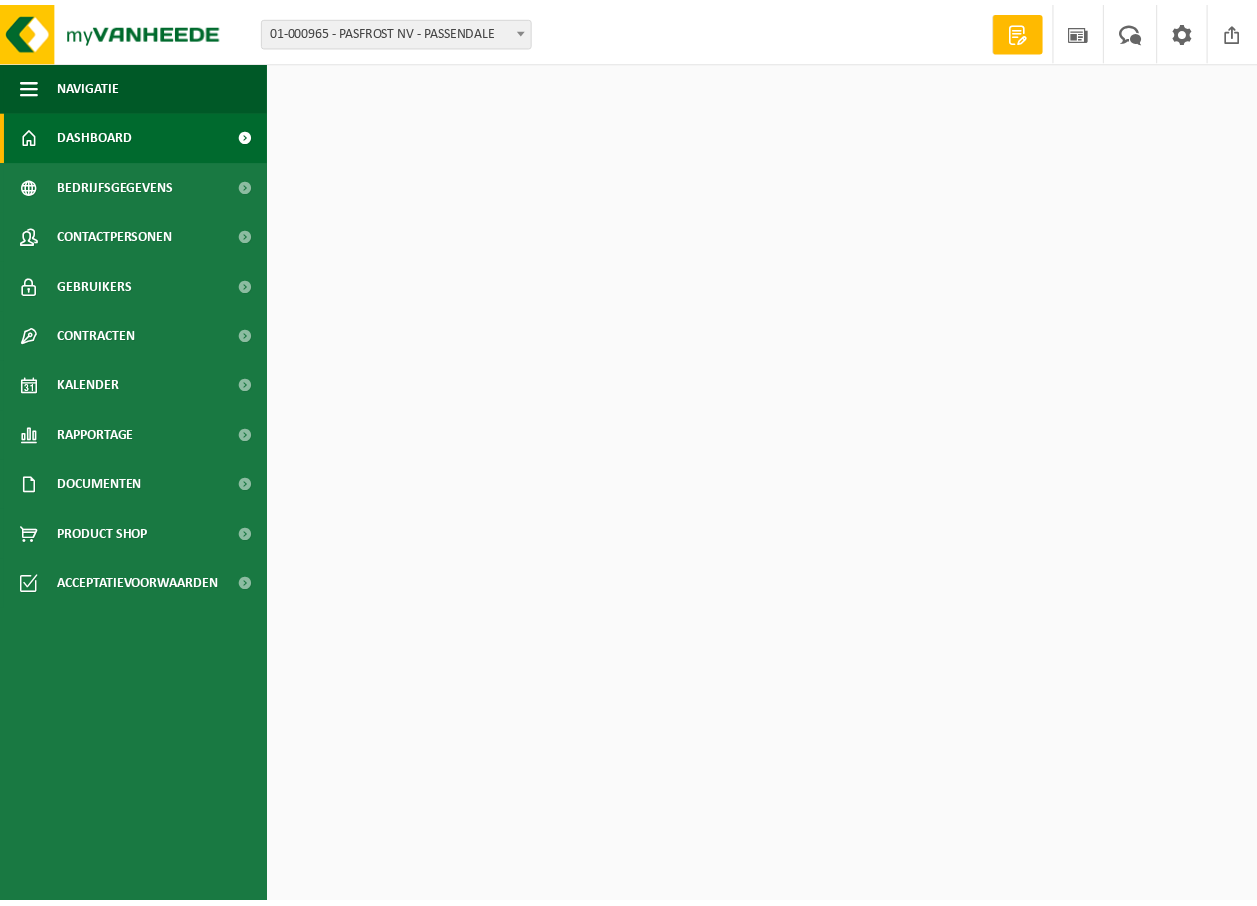 scroll, scrollTop: 0, scrollLeft: 0, axis: both 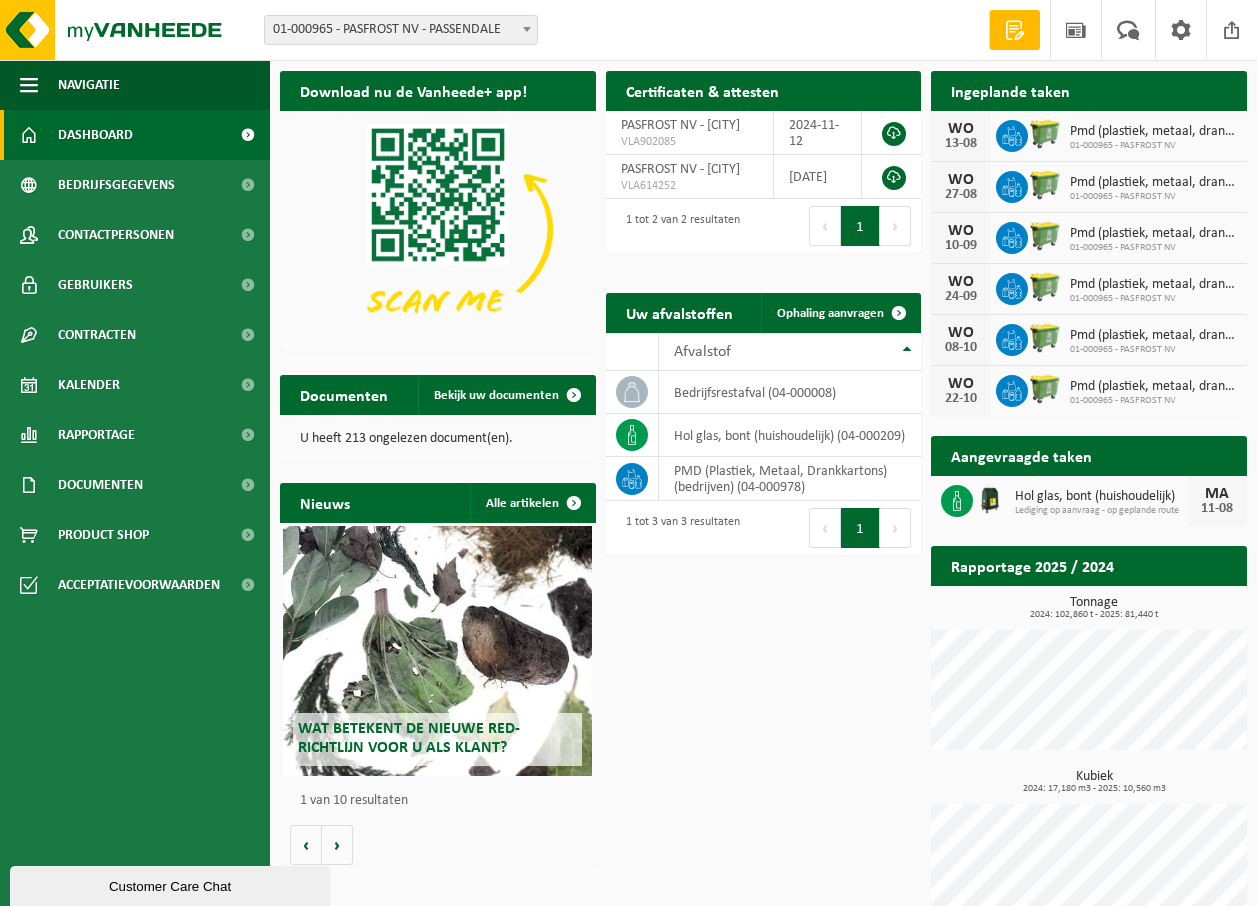 click on "Download nu de Vanheede+ app!       Verberg                           Certificaten & attesten       Bekijk uw certificaten             PASFROST NV - [CITY], [STATE]902085 [DATE] PASFROST NV - [CITY], [STATE]614252 [DATE] 1 tot 2 van 2 resultaten Eerste Vorige 1 Volgende Laatste           Ingeplande taken       Bekijk uw kalender                                        WO     13-08                                                Pmd (plastiek, metaal, drankkartons) (bedrijven)   01-000965 - PASFROST NV              WO     27-08                                                Pmd (plastiek, metaal, drankkartons) (bedrijven)   01-000965 - PASFROST NV              WO     10-09                                                Pmd (plastiek, metaal, drankkartons) (bedrijven)   01-000965 - PASFROST NV              WO     24-09                                                Pmd (plastiek, metaal, drankkartons) (bedrijven)   01-000965 - PASFROST NV              WO     08-10" at bounding box center [763, 502] 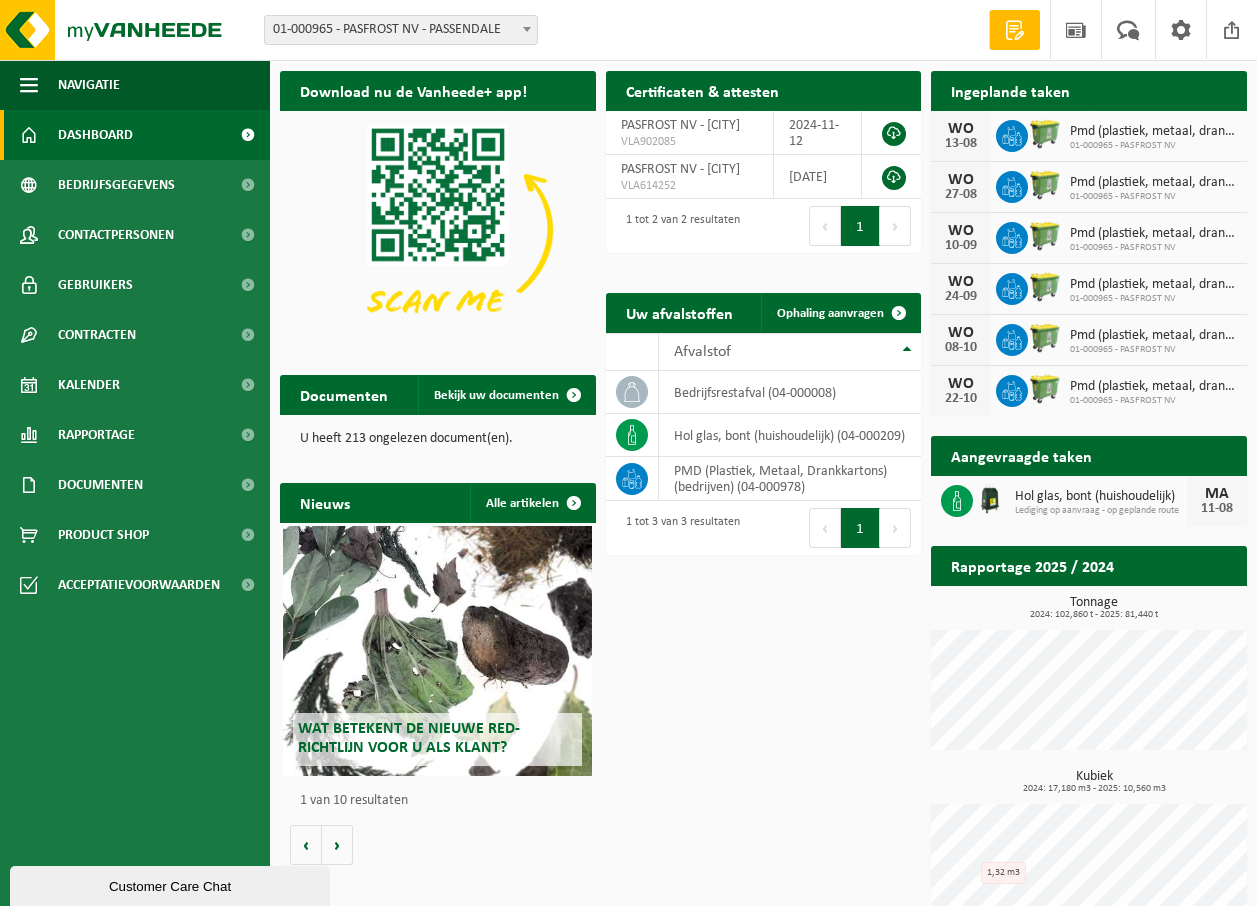 click on "Download nu de Vanheede+ app!       Verberg                           Certificaten & attesten       Bekijk uw certificaten             PASFROST NV - [CITY], [STATE]902085 [DATE] PASFROST NV - [CITY], [STATE]614252 [DATE] 1 tot 2 van 2 resultaten Eerste Vorige 1 Volgende Laatste           Ingeplande taken       Bekijk uw kalender                                        WO     13-08                                                Pmd (plastiek, metaal, drankkartons) (bedrijven)   01-000965 - PASFROST NV              WO     27-08                                                Pmd (plastiek, metaal, drankkartons) (bedrijven)   01-000965 - PASFROST NV              WO     10-09                                                Pmd (plastiek, metaal, drankkartons) (bedrijven)   01-000965 - PASFROST NV              WO     24-09                                                Pmd (plastiek, metaal, drankkartons) (bedrijven)   01-000965 - PASFROST NV              WO     08-10" at bounding box center (763, 502) 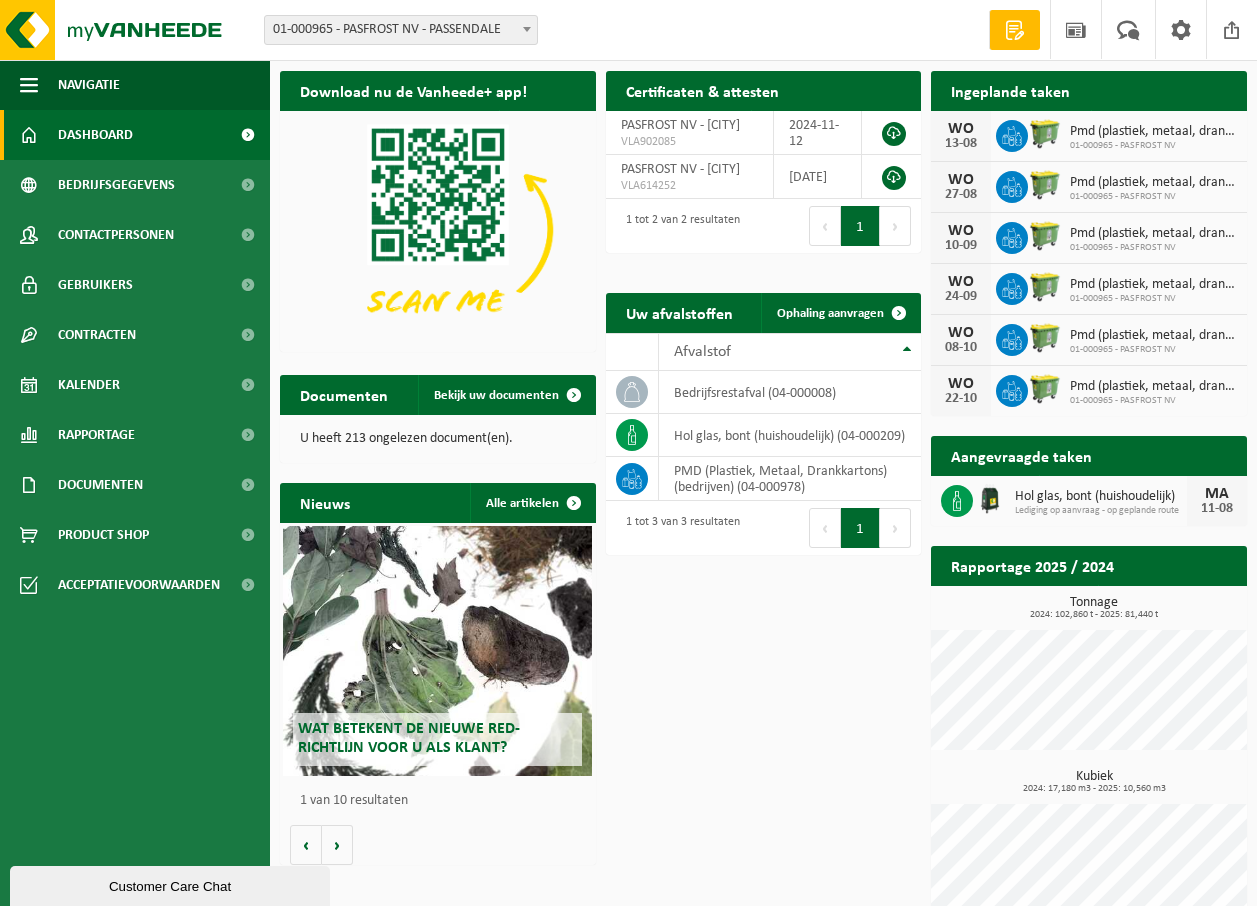 scroll, scrollTop: 38, scrollLeft: 0, axis: vertical 